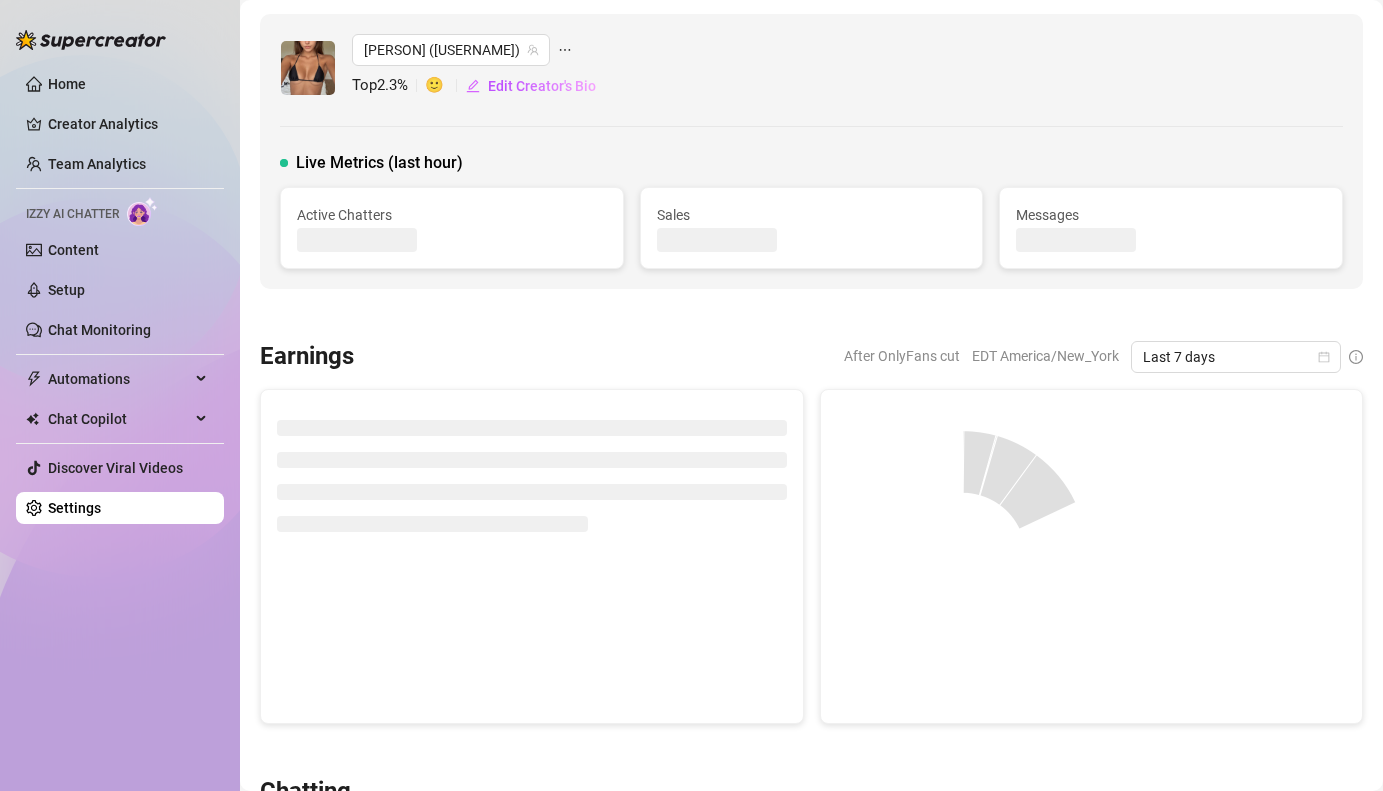 scroll, scrollTop: 0, scrollLeft: 0, axis: both 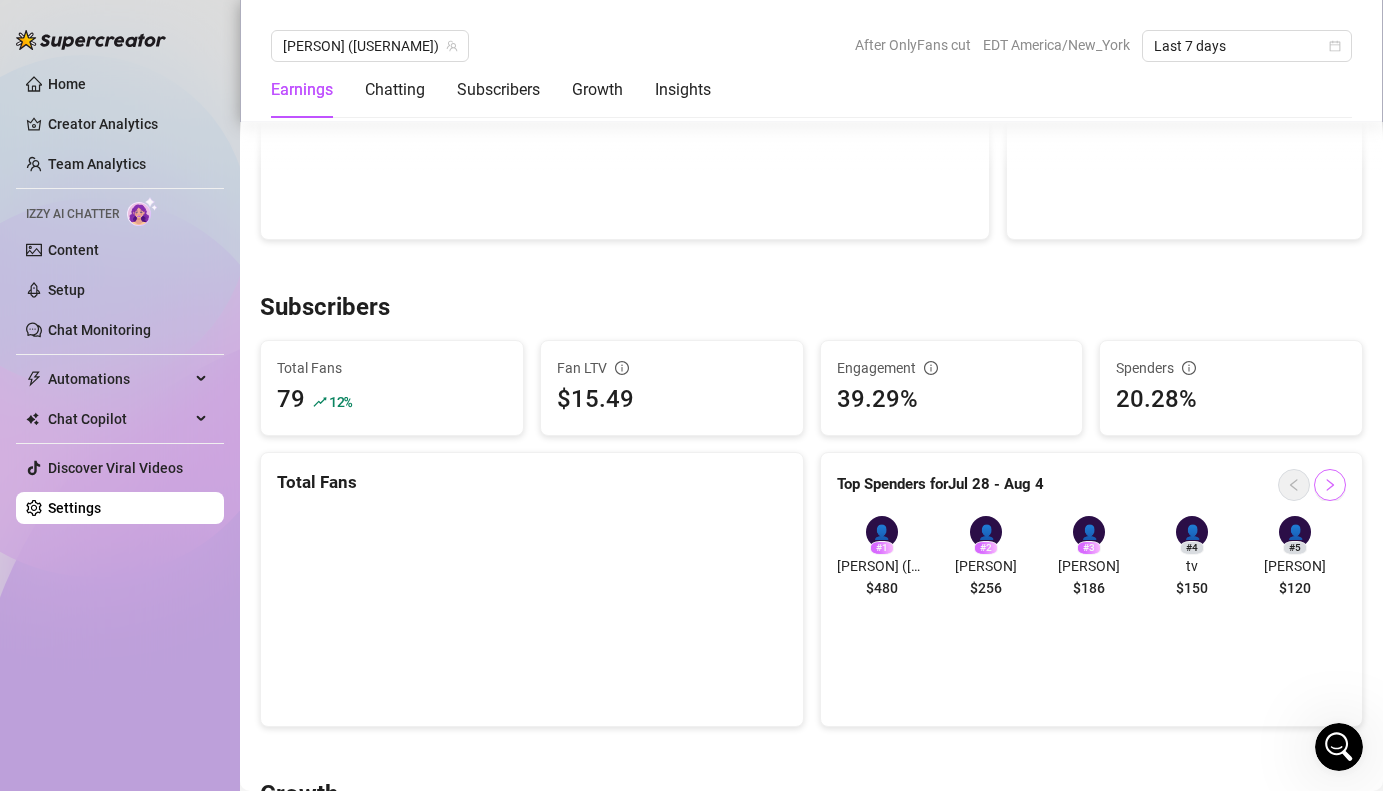 click 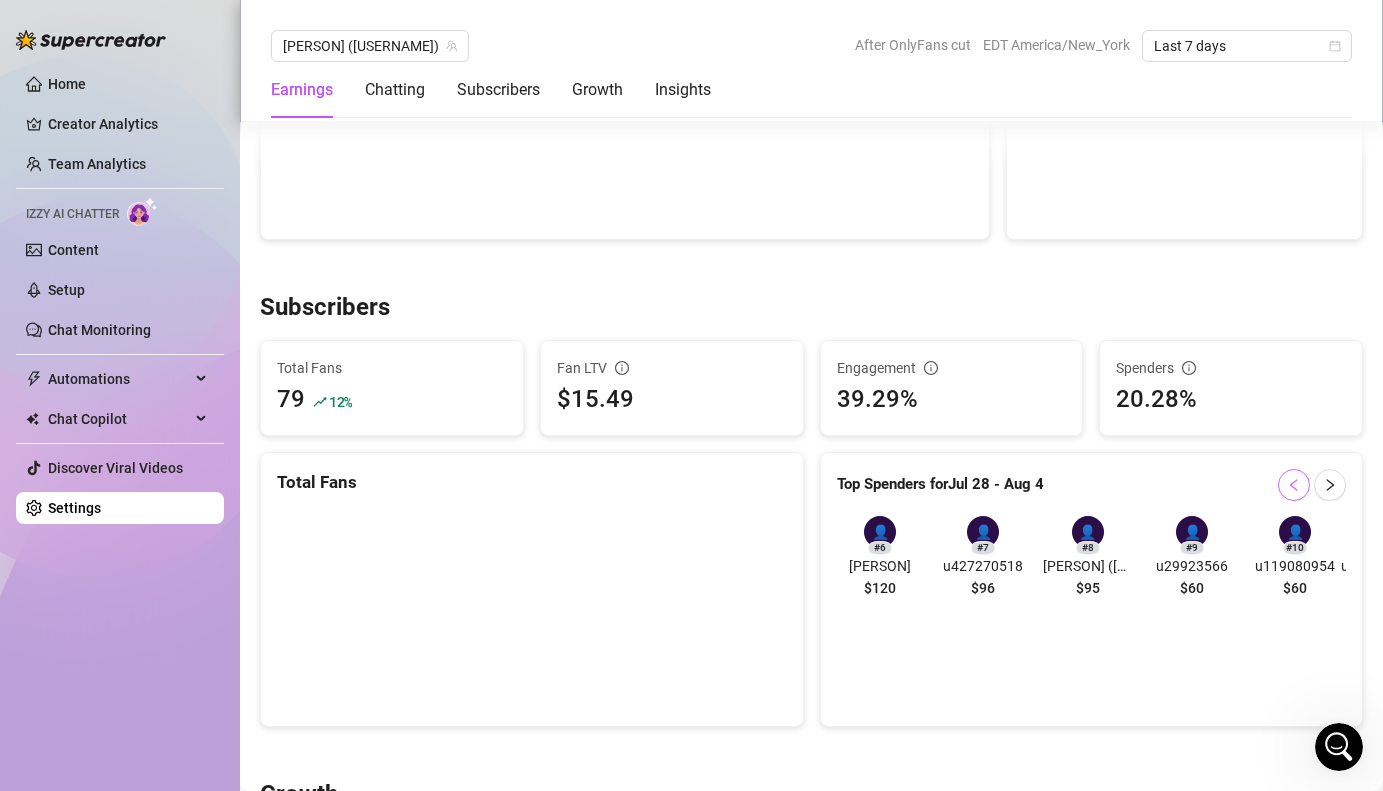click at bounding box center [1294, 485] 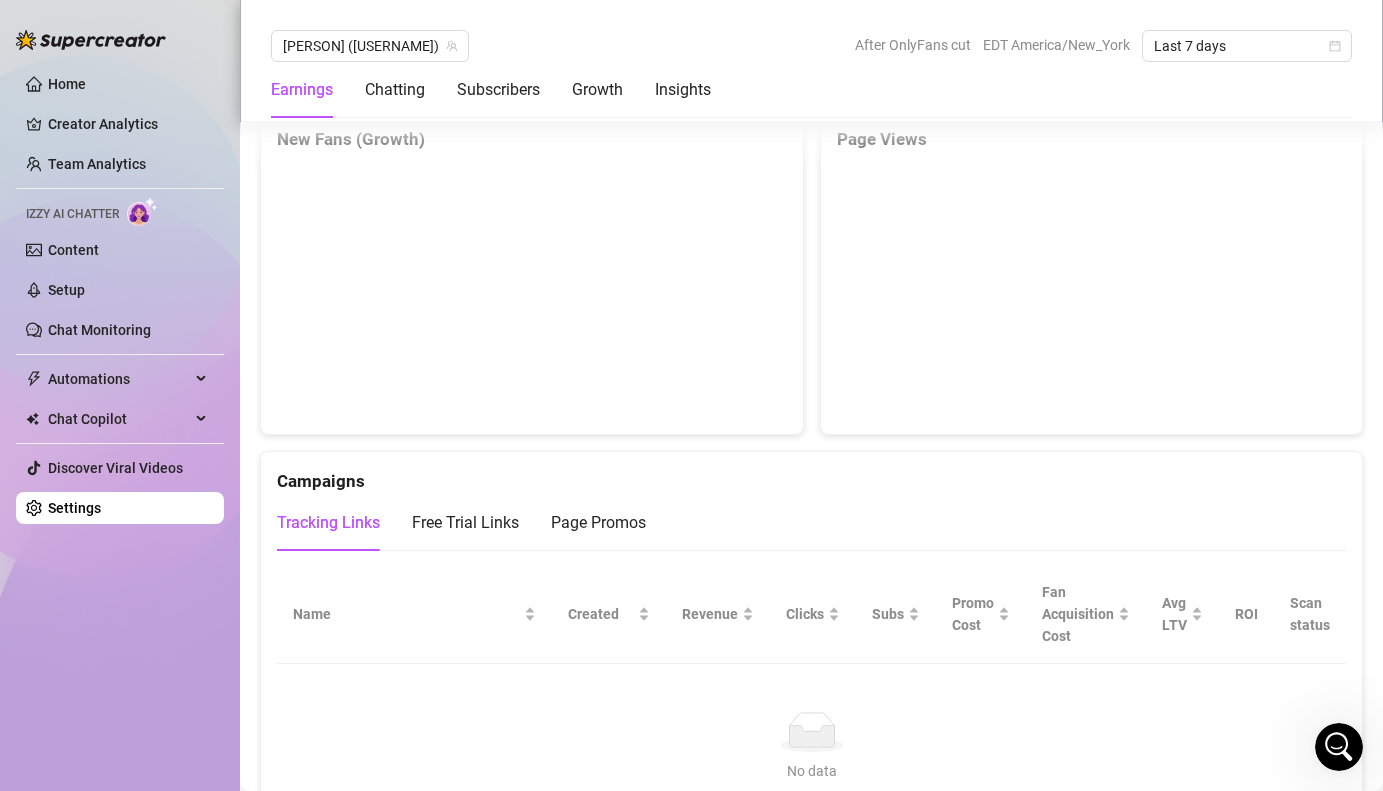 scroll, scrollTop: 1960, scrollLeft: 0, axis: vertical 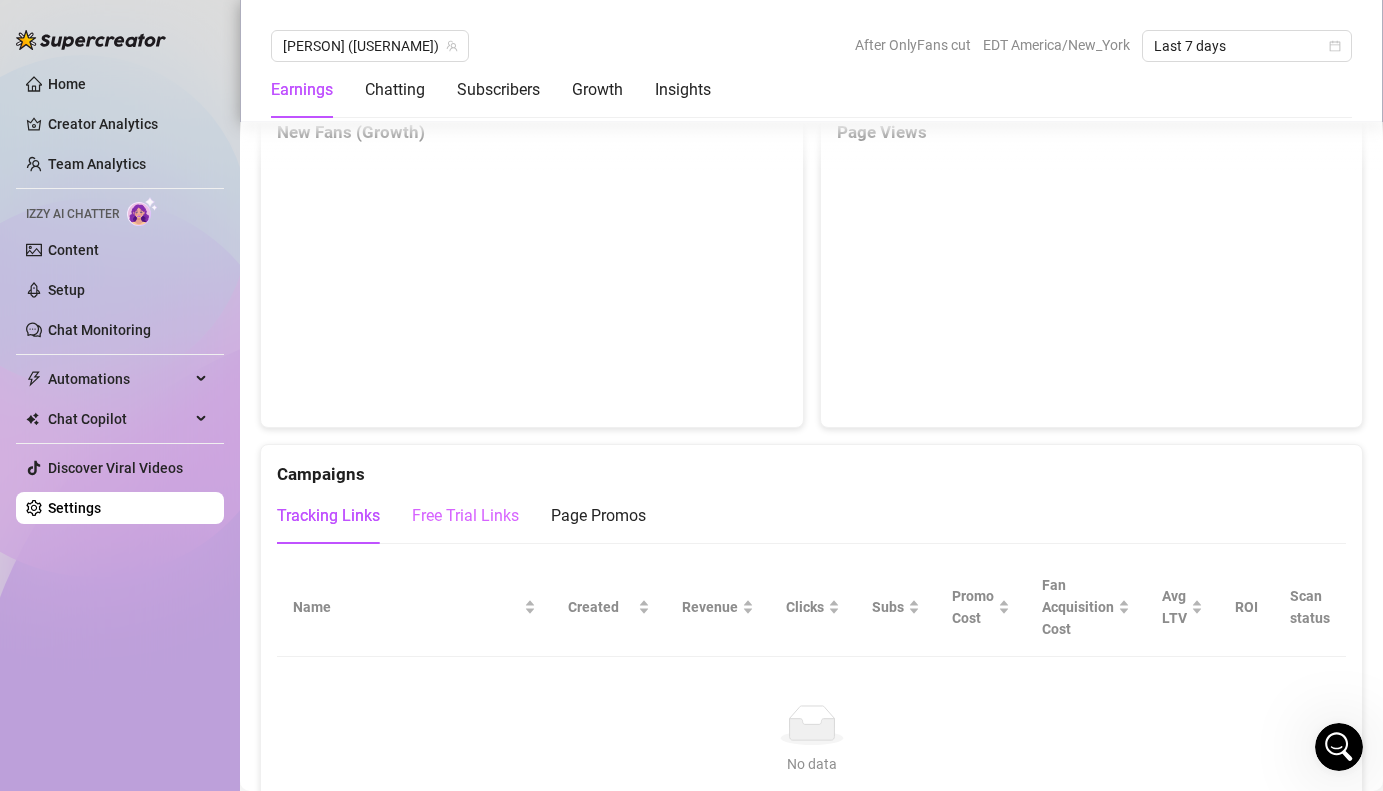 click on "Free Trial Links" at bounding box center [465, 516] 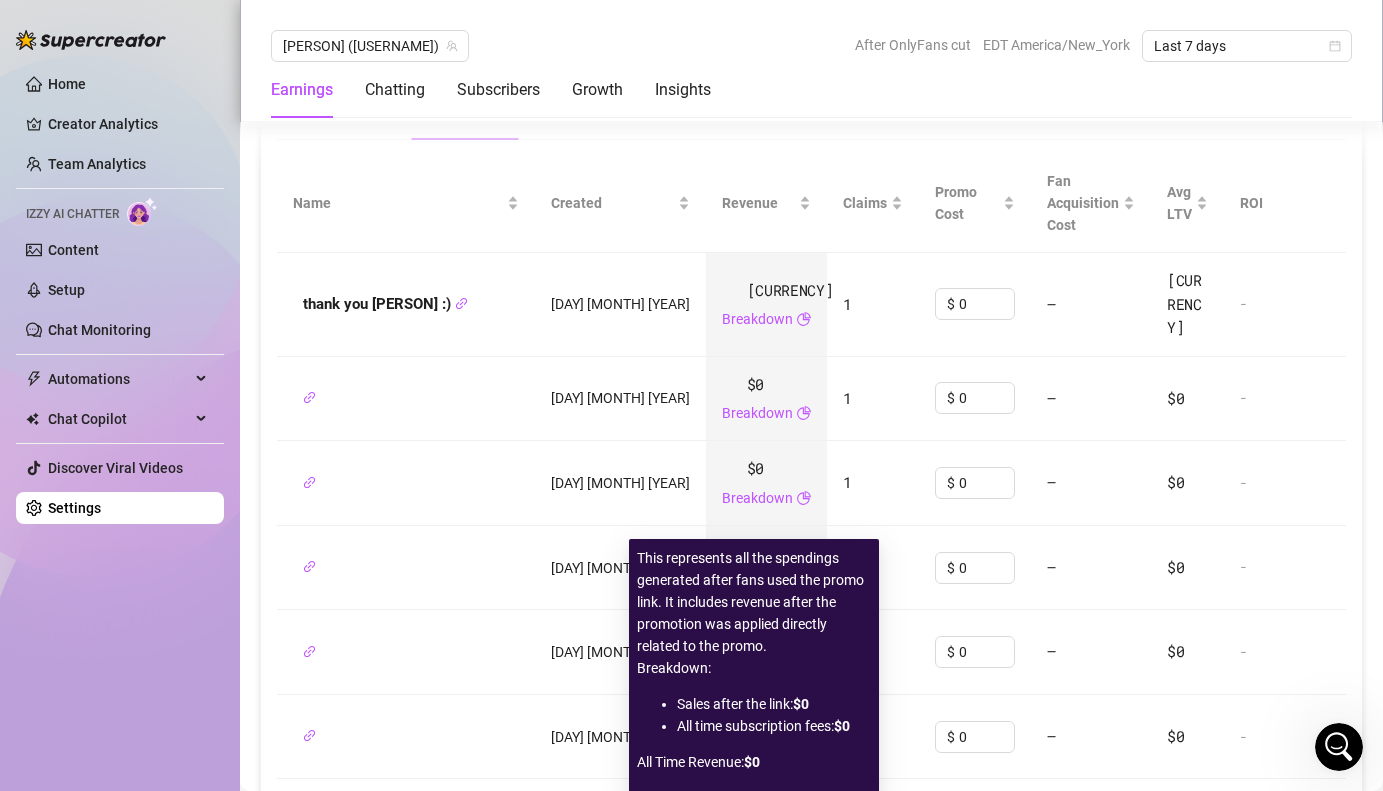 scroll, scrollTop: 2288, scrollLeft: 0, axis: vertical 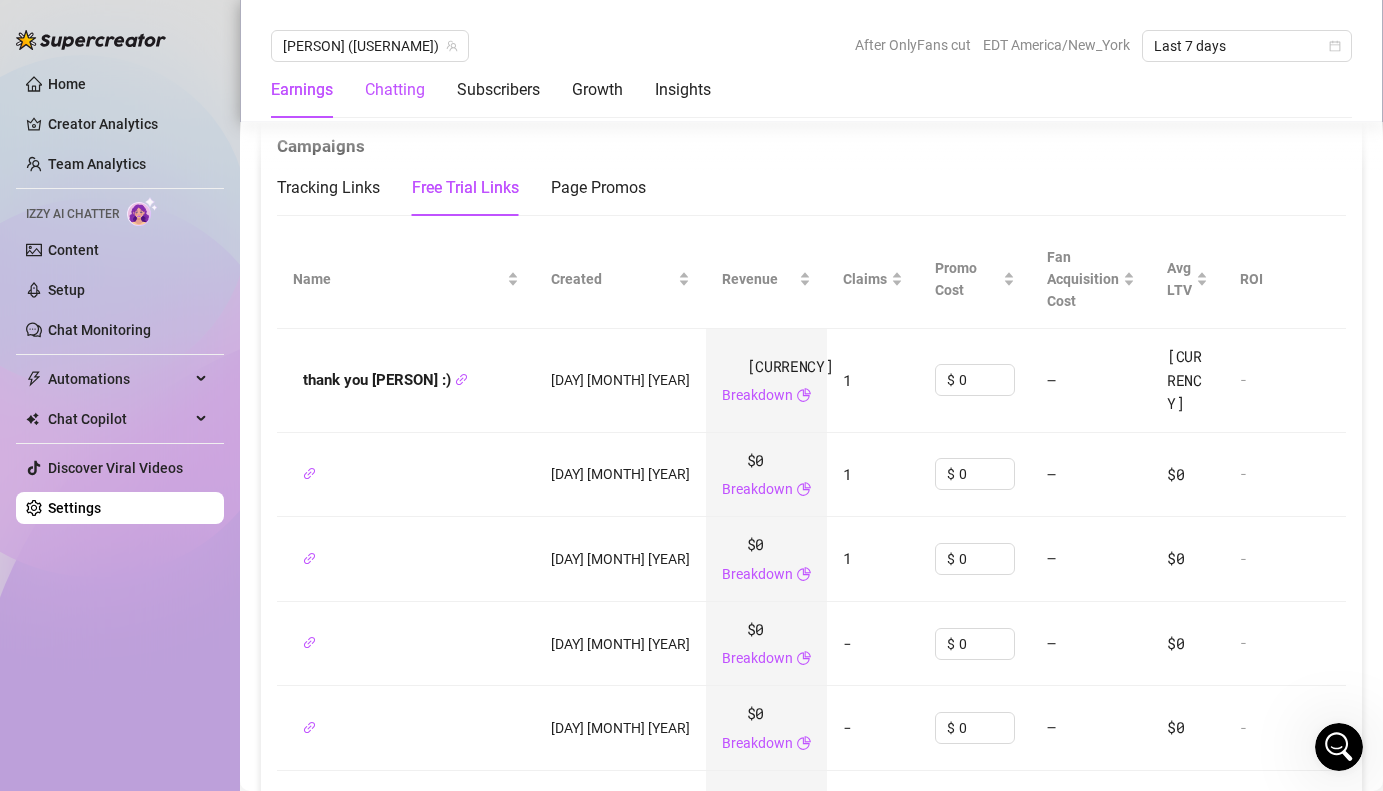 click on "Chatting" at bounding box center [395, 90] 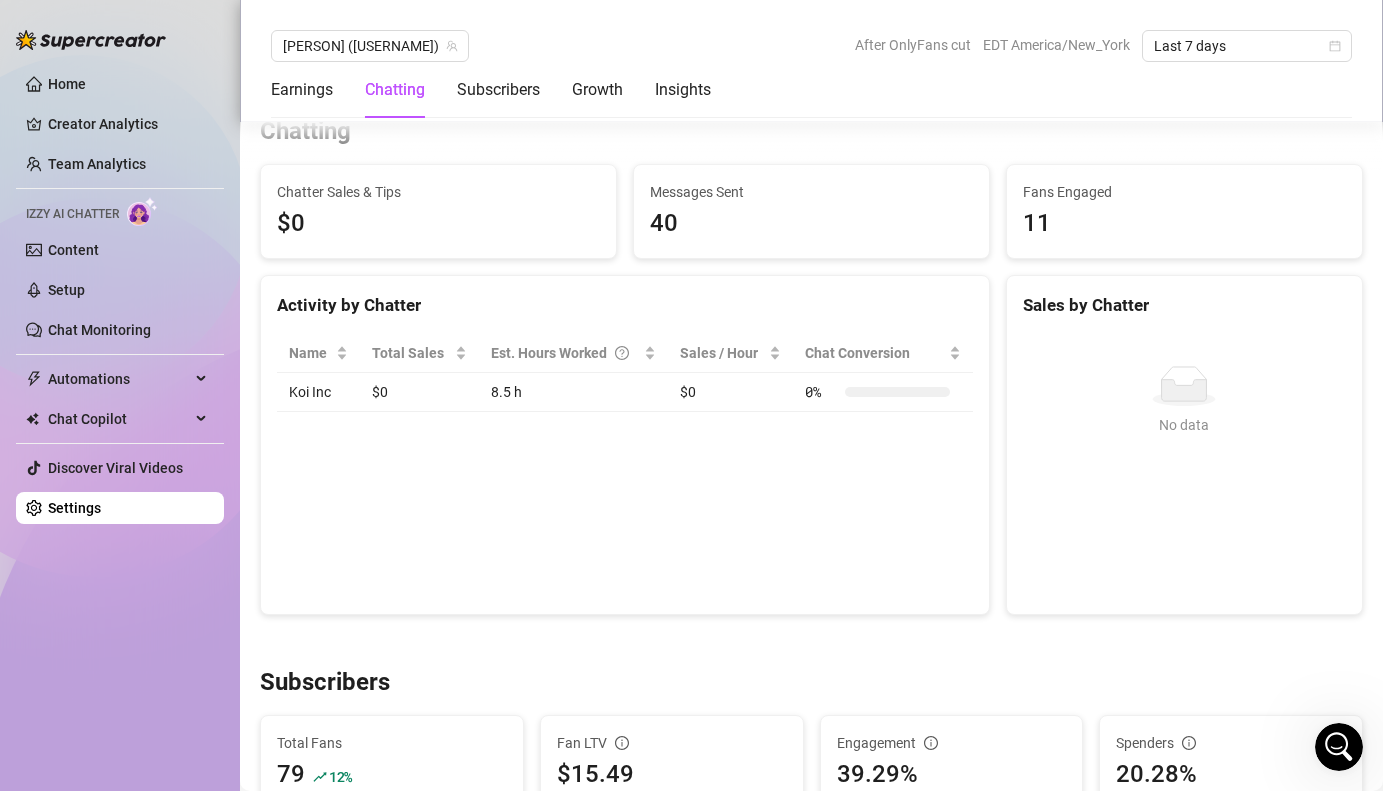 scroll, scrollTop: 656, scrollLeft: 0, axis: vertical 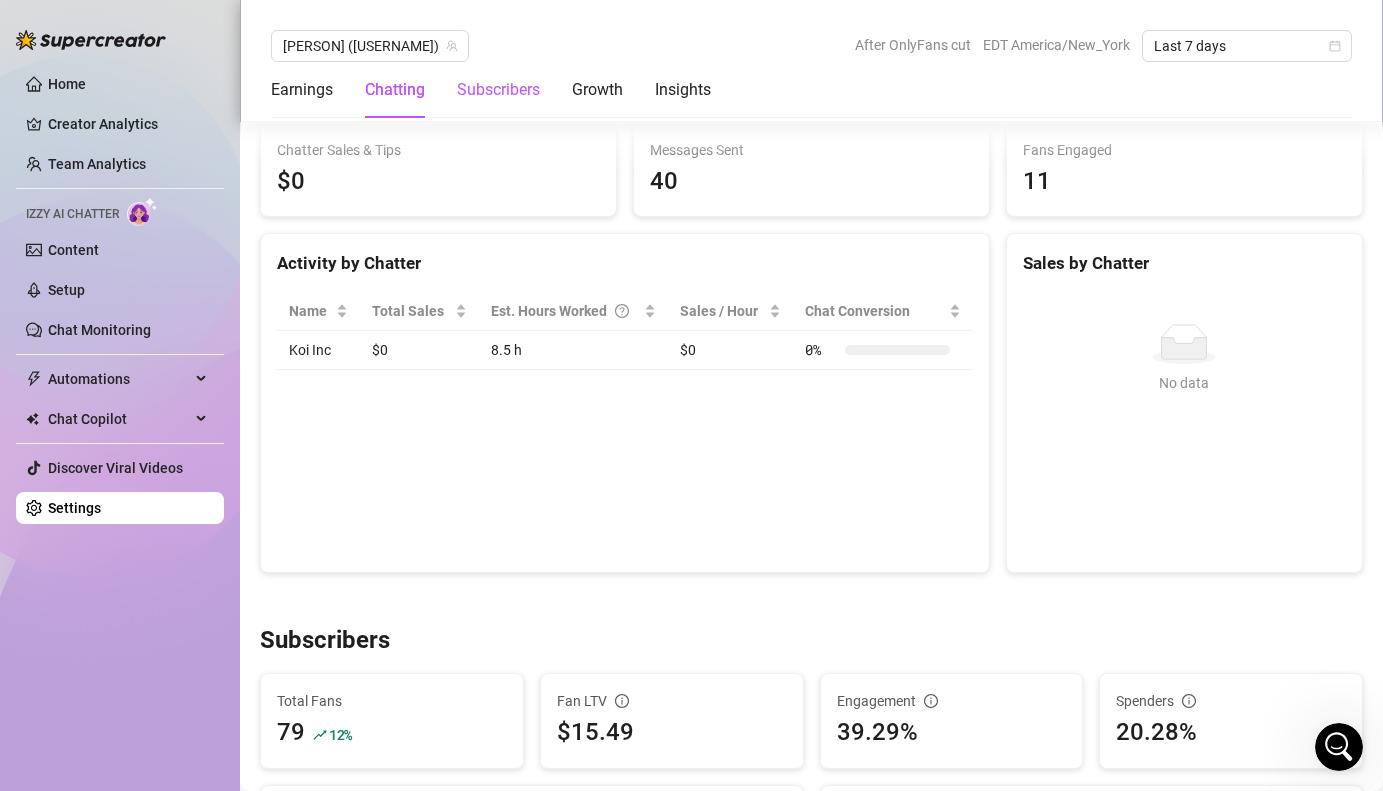 click on "Subscribers" at bounding box center (498, 90) 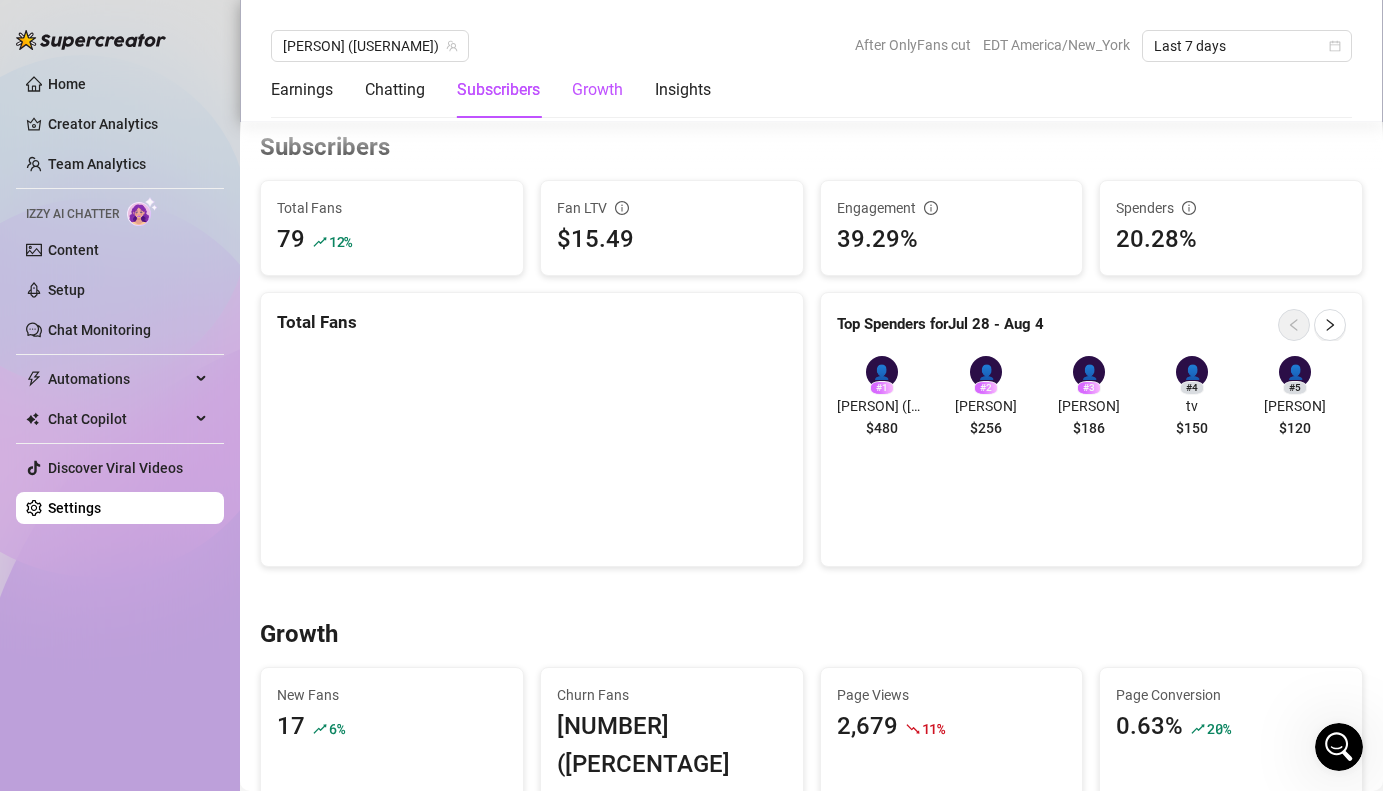 click on "Growth" at bounding box center (597, 90) 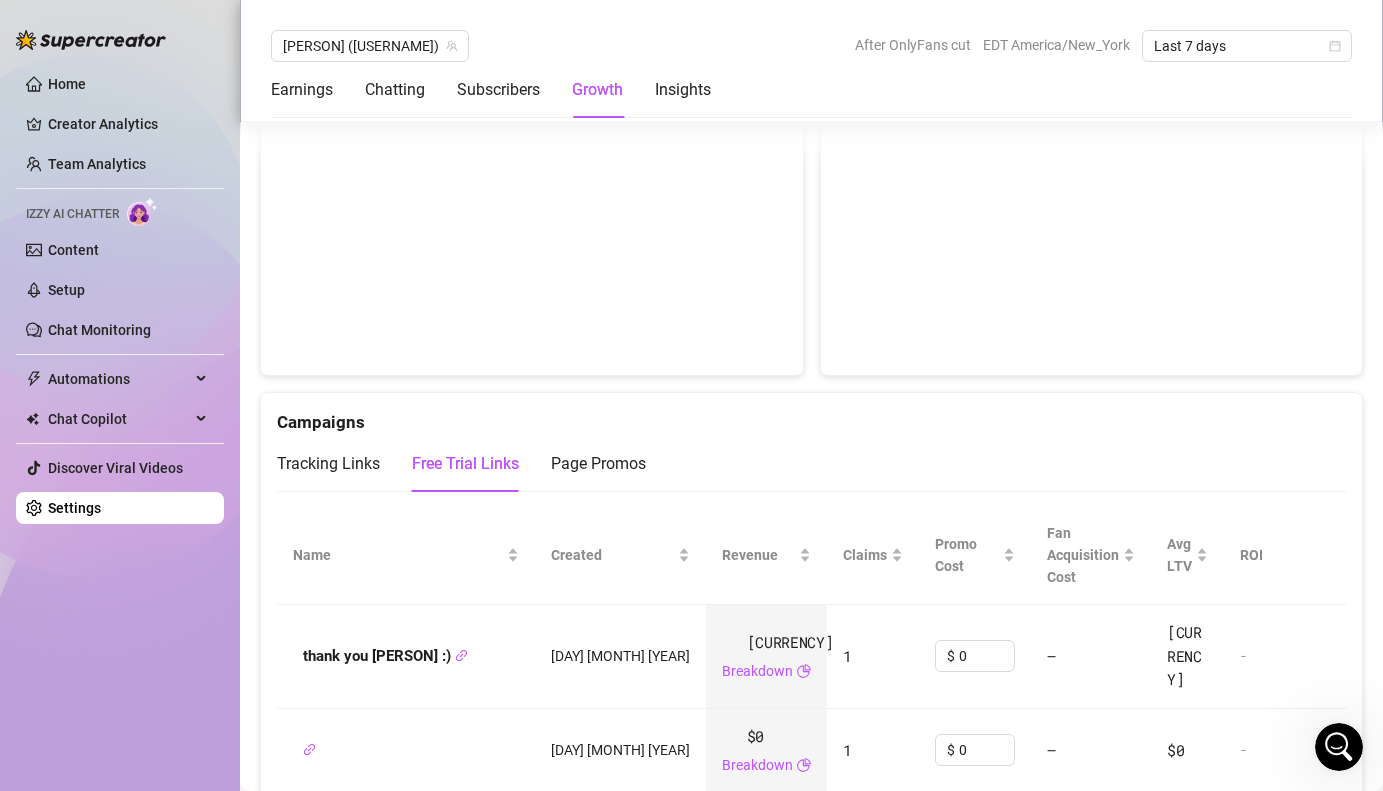scroll, scrollTop: 2016, scrollLeft: 0, axis: vertical 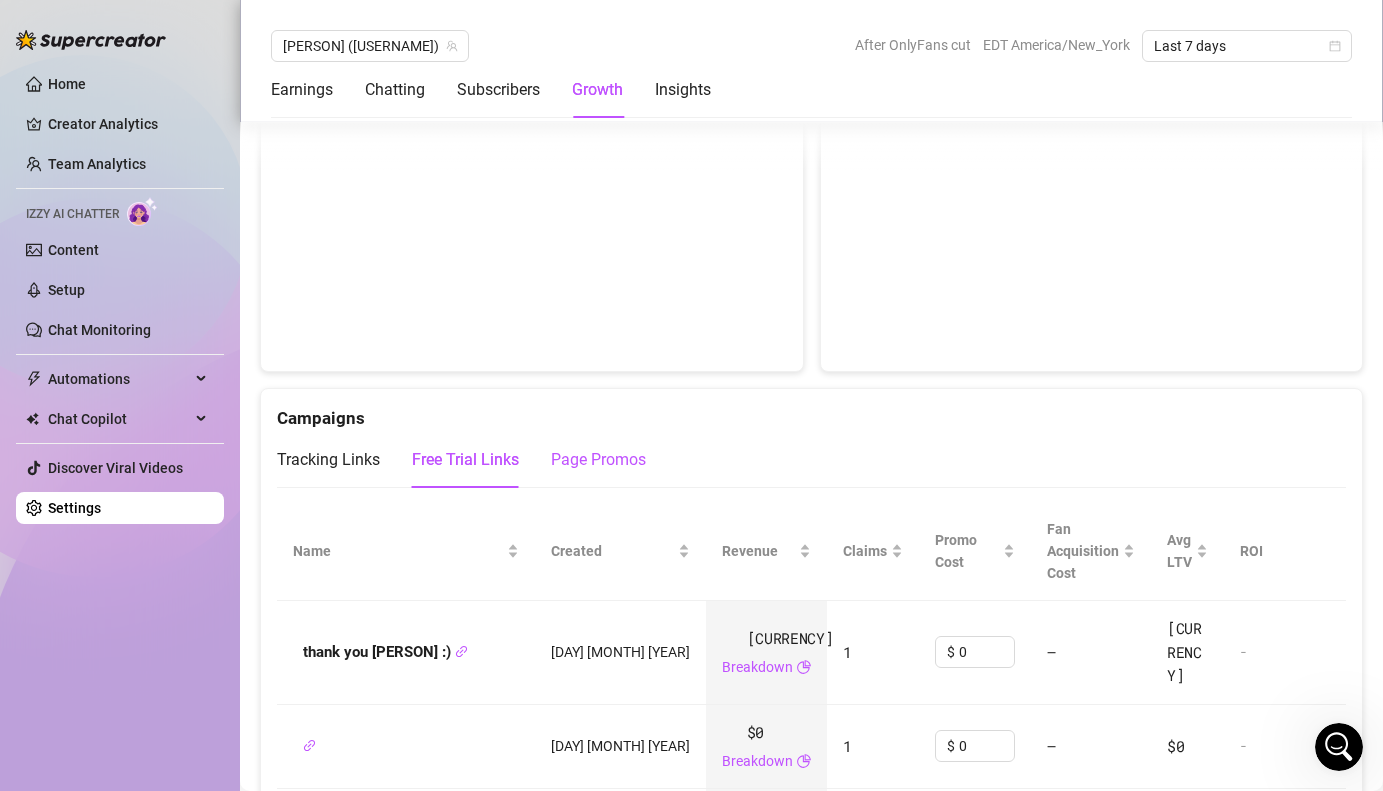click on "Page Promos" at bounding box center [598, 460] 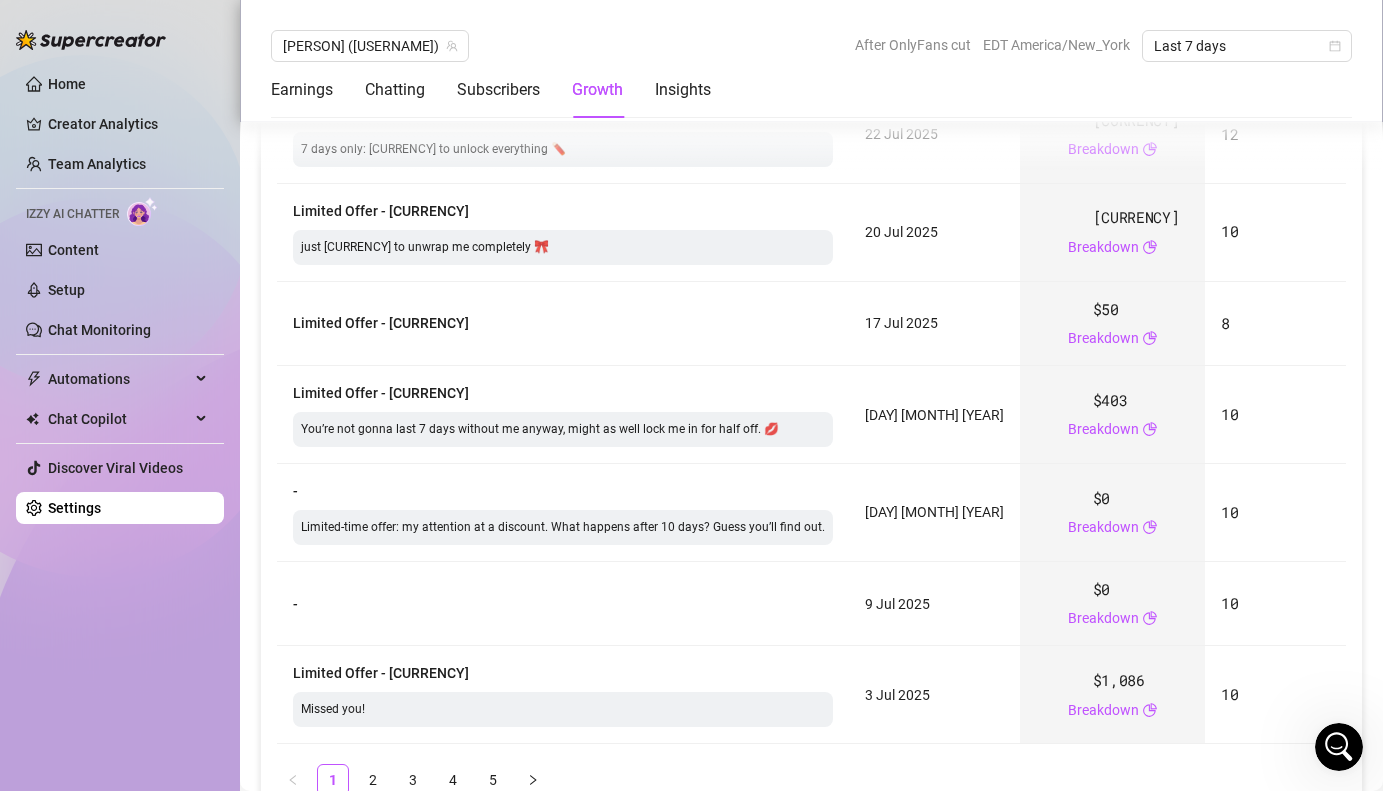 scroll, scrollTop: 2756, scrollLeft: 0, axis: vertical 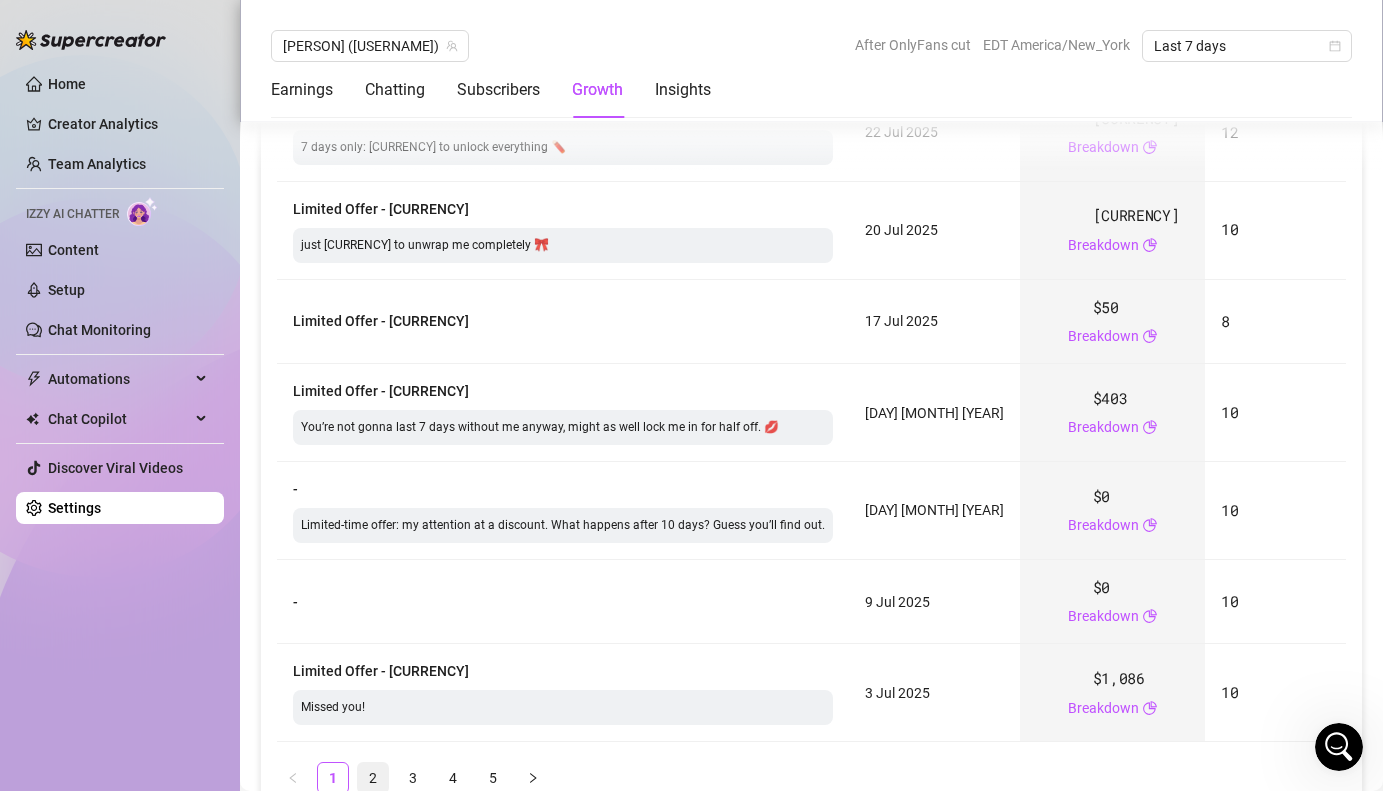 click on "2" at bounding box center (373, 778) 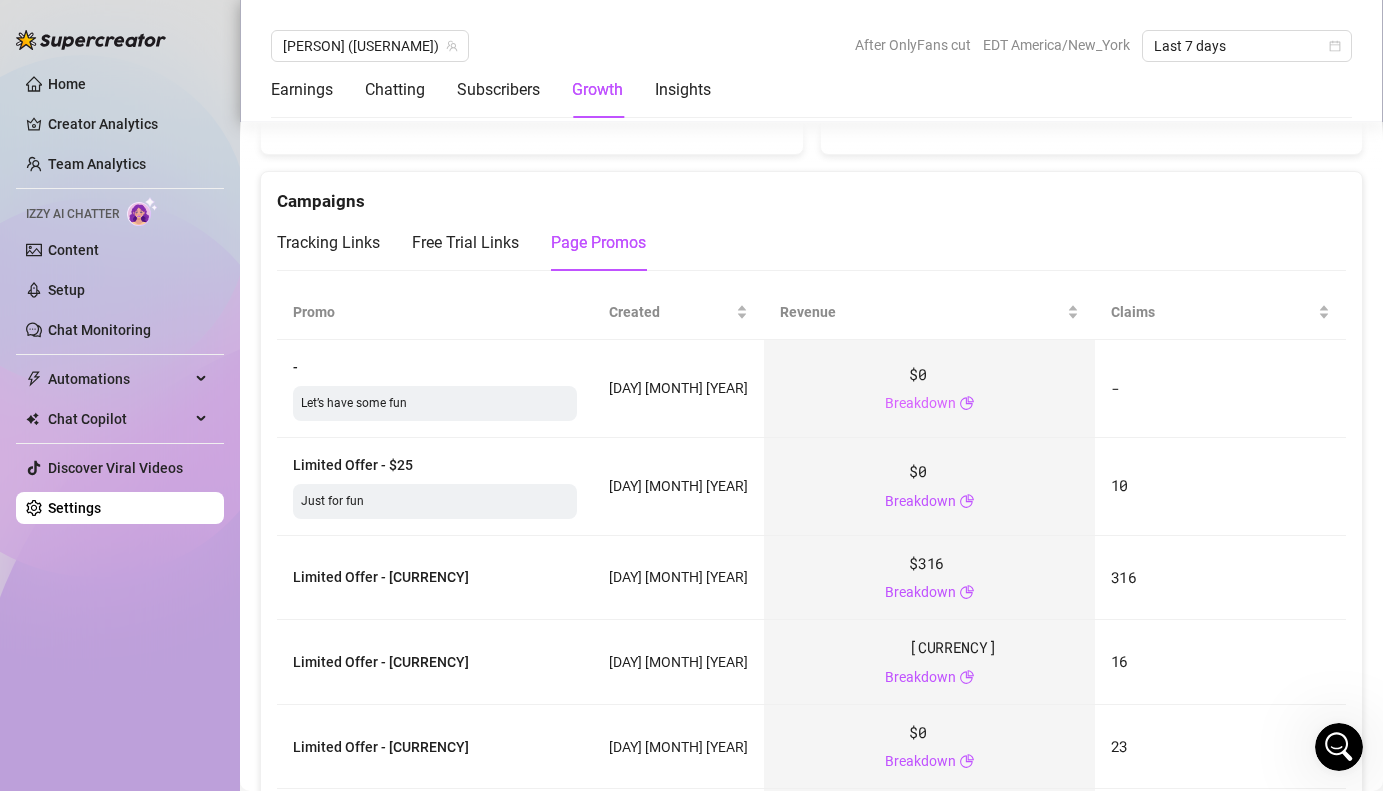 scroll, scrollTop: 2234, scrollLeft: 0, axis: vertical 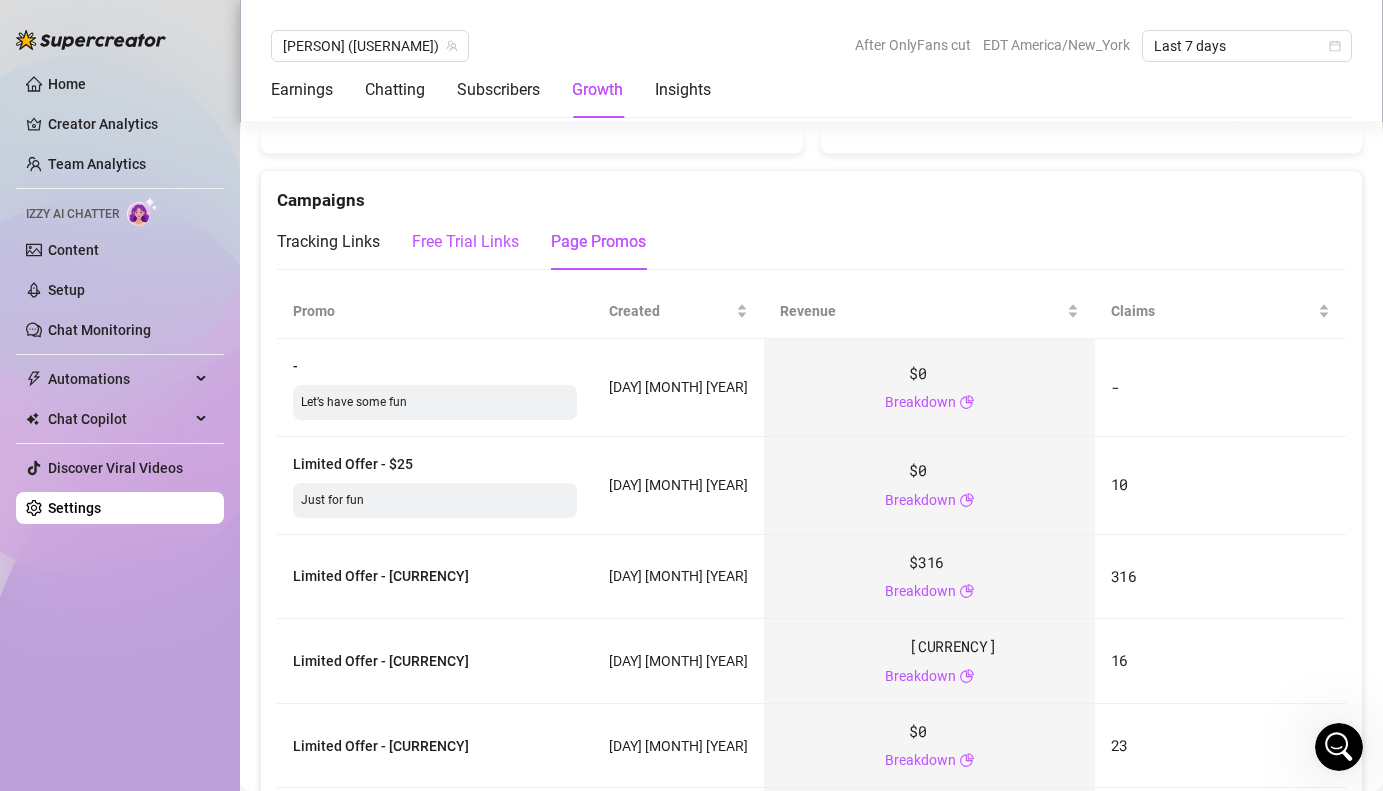 click on "Free Trial Links" at bounding box center [465, 242] 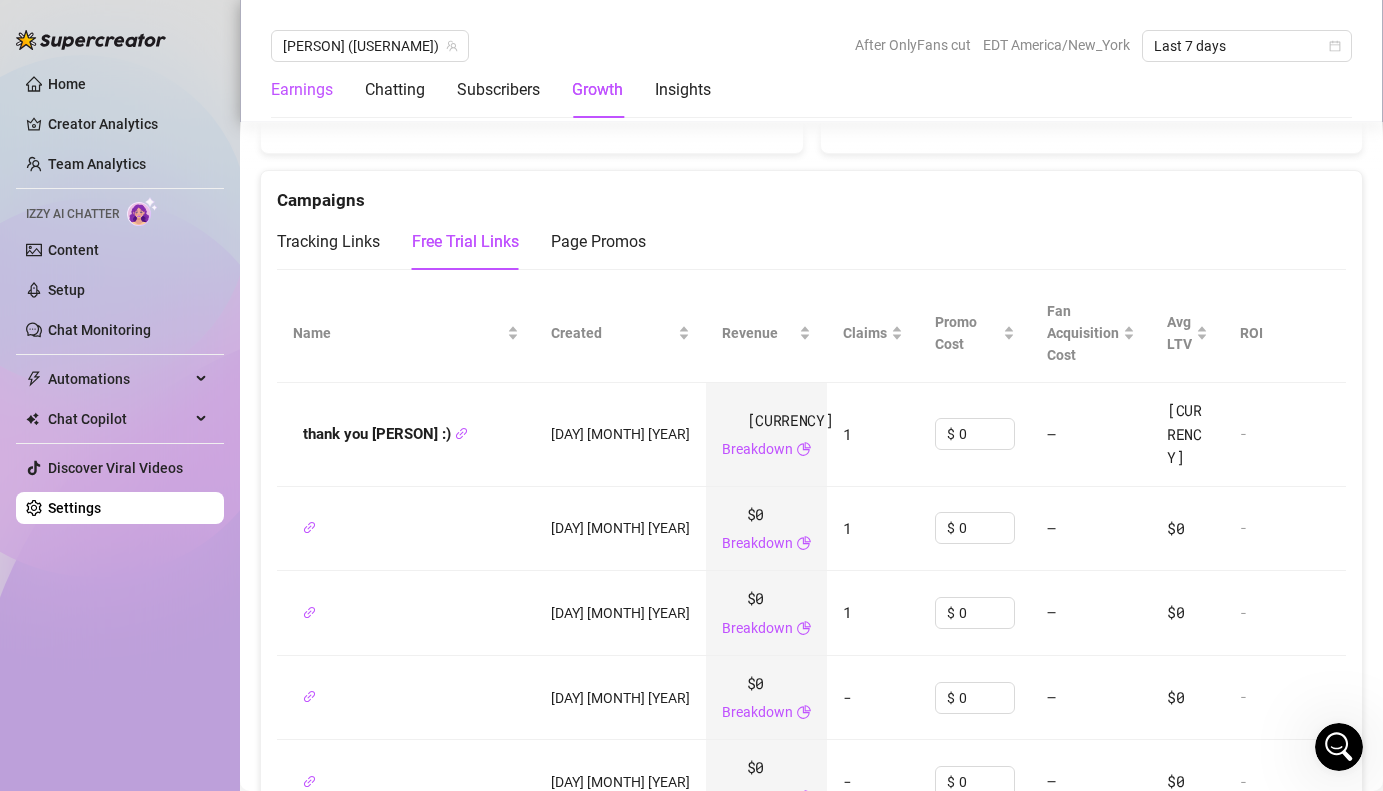 click on "Earnings" at bounding box center [302, 90] 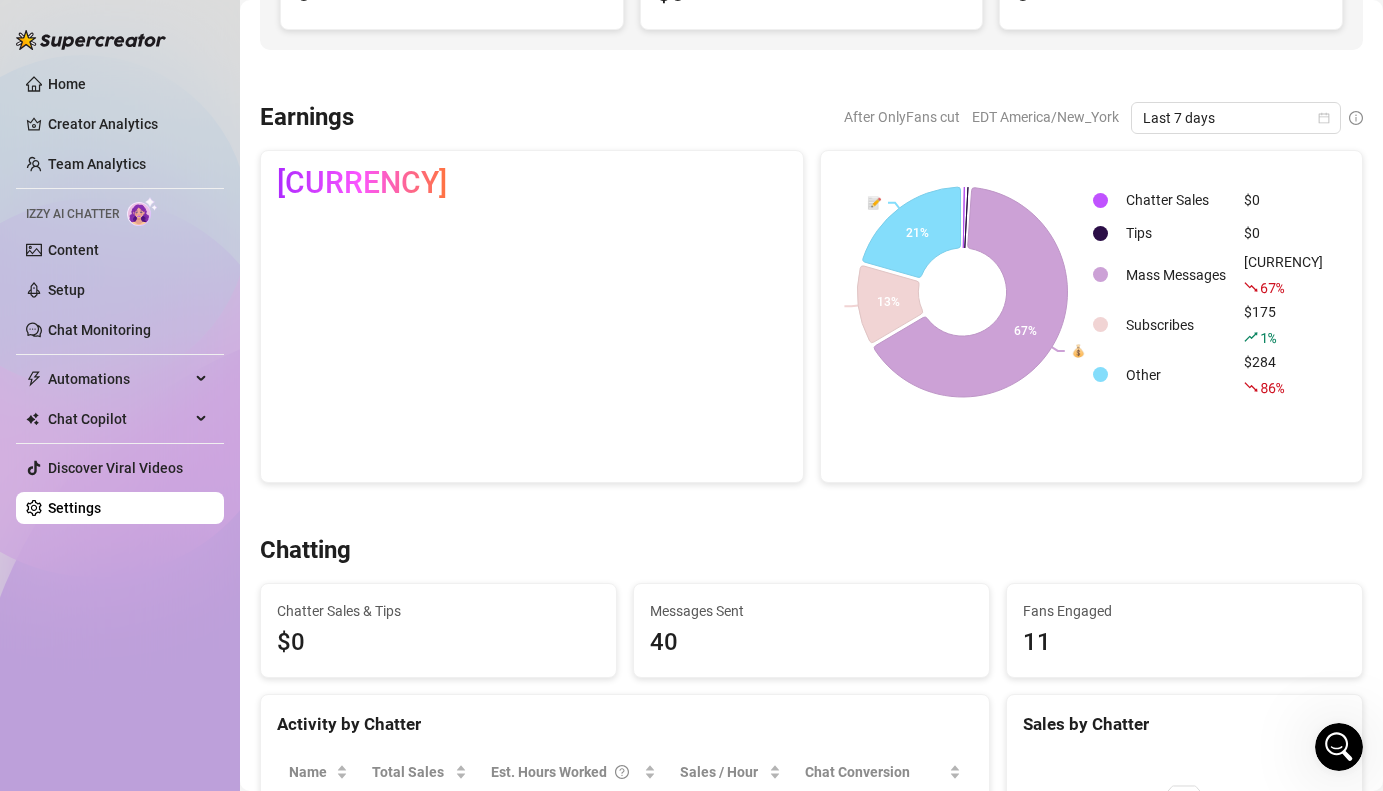 scroll, scrollTop: 50, scrollLeft: 0, axis: vertical 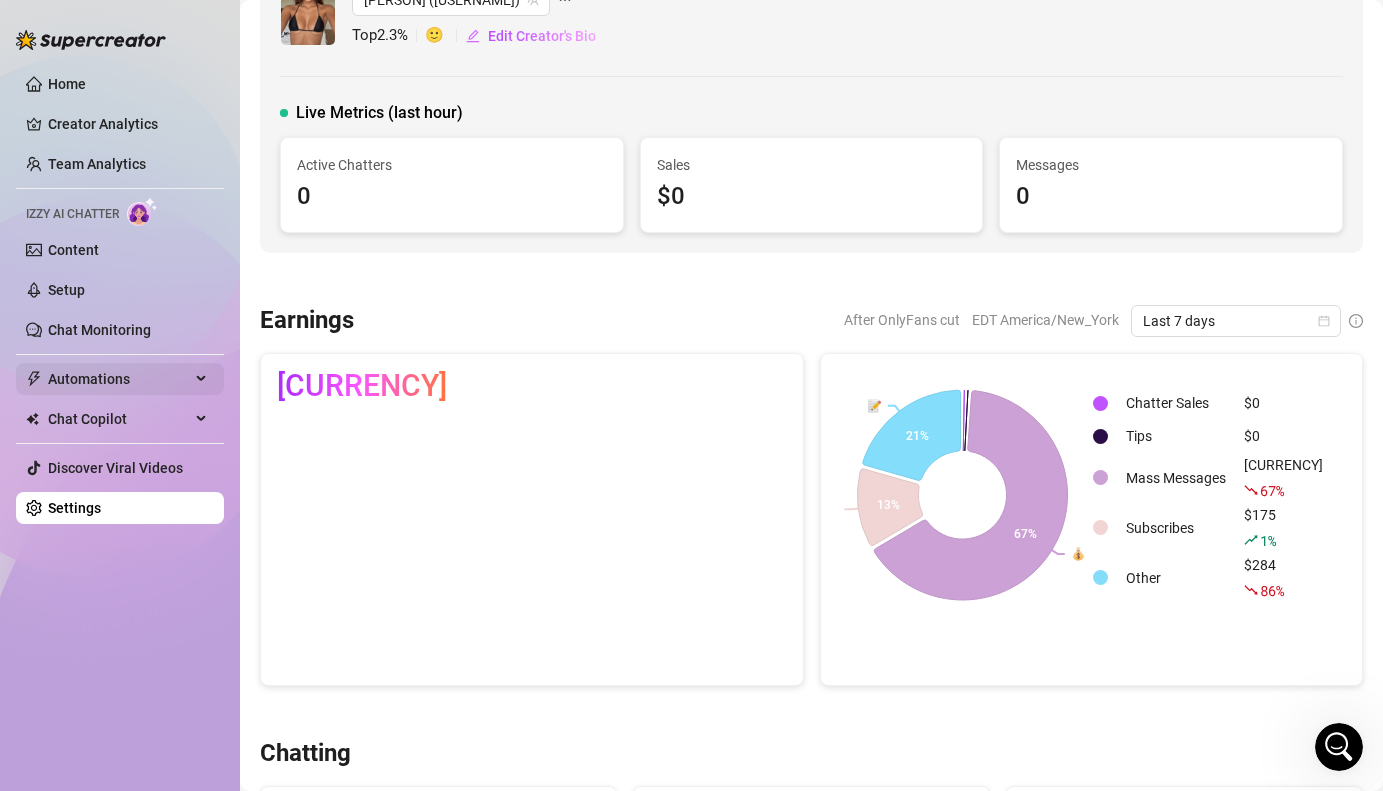 click on "Automations" at bounding box center (119, 379) 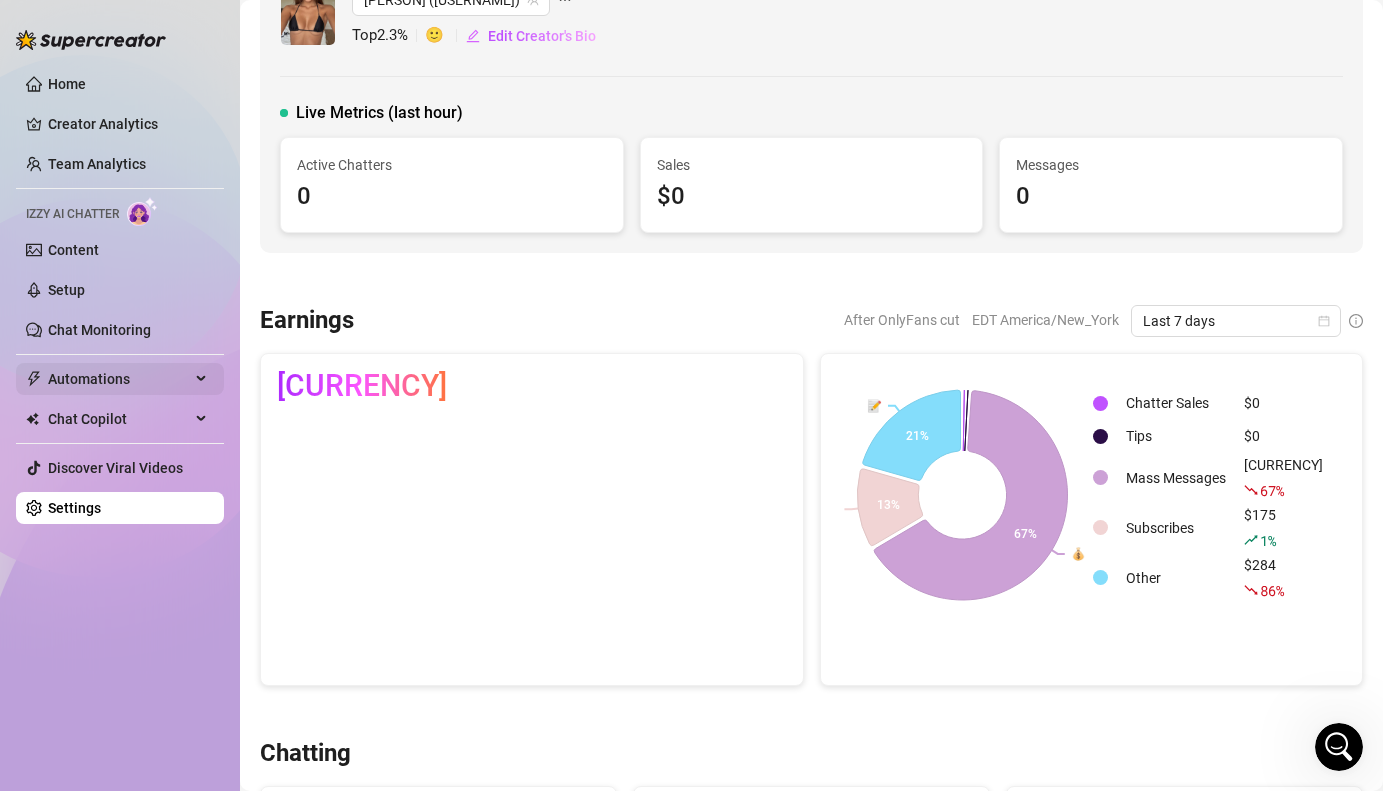 scroll, scrollTop: 0, scrollLeft: 0, axis: both 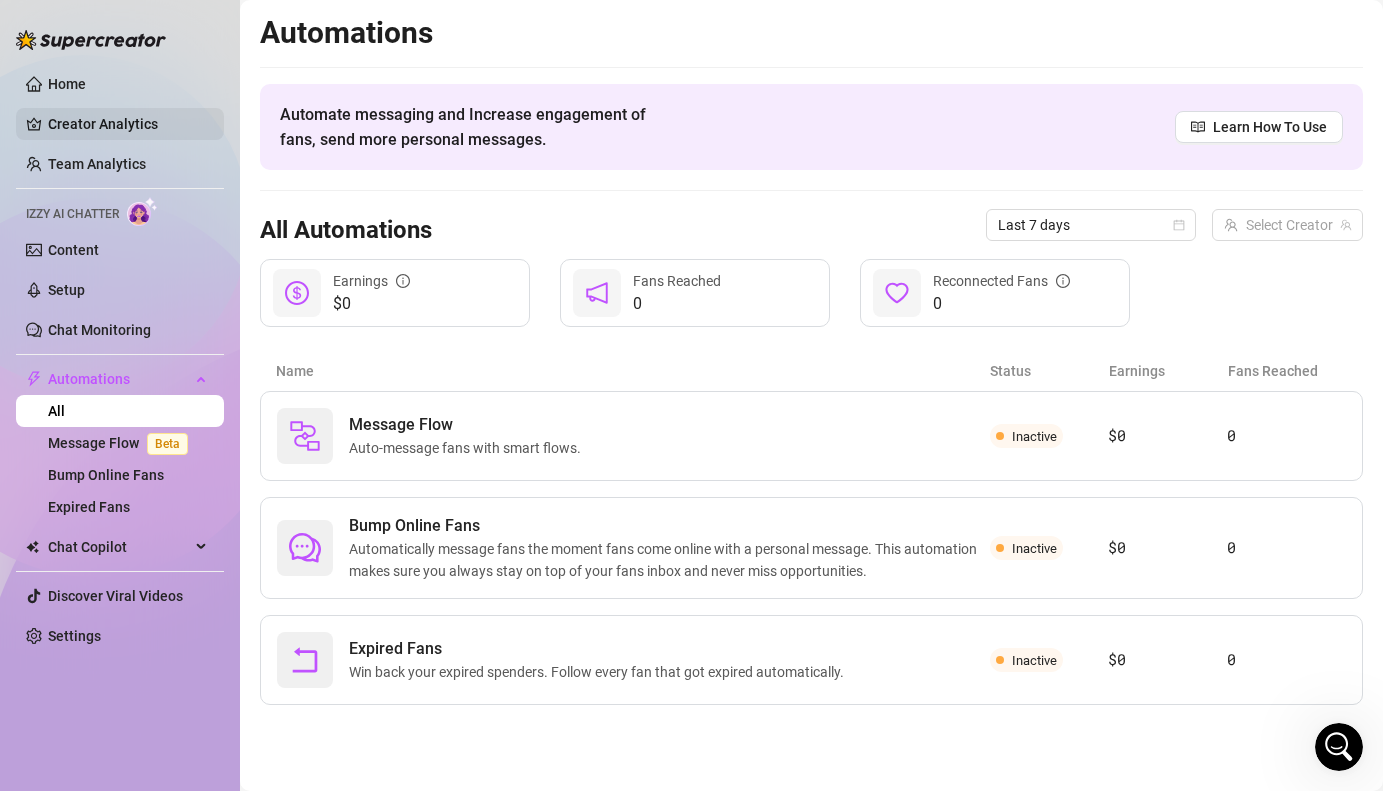 click on "Creator Analytics" at bounding box center (128, 124) 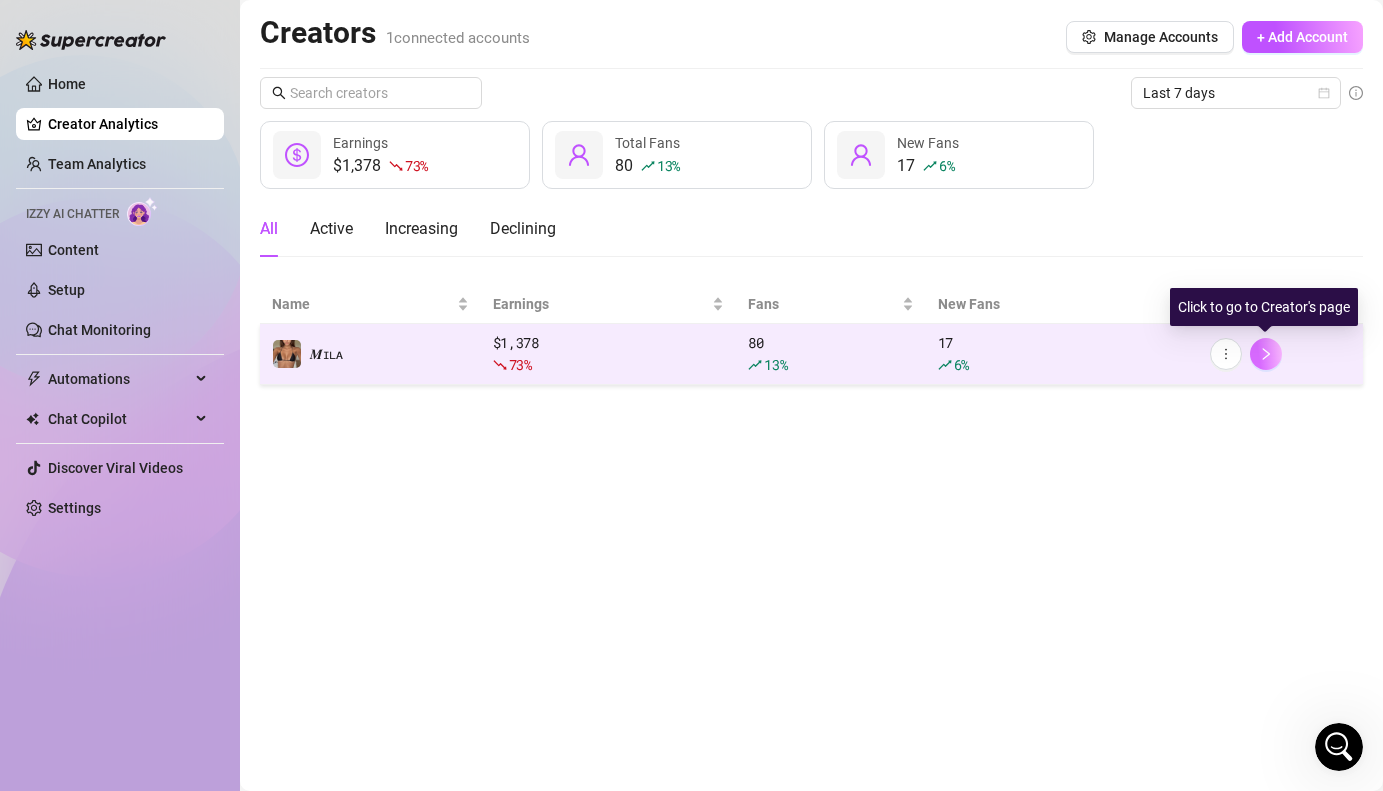 click at bounding box center (1266, 354) 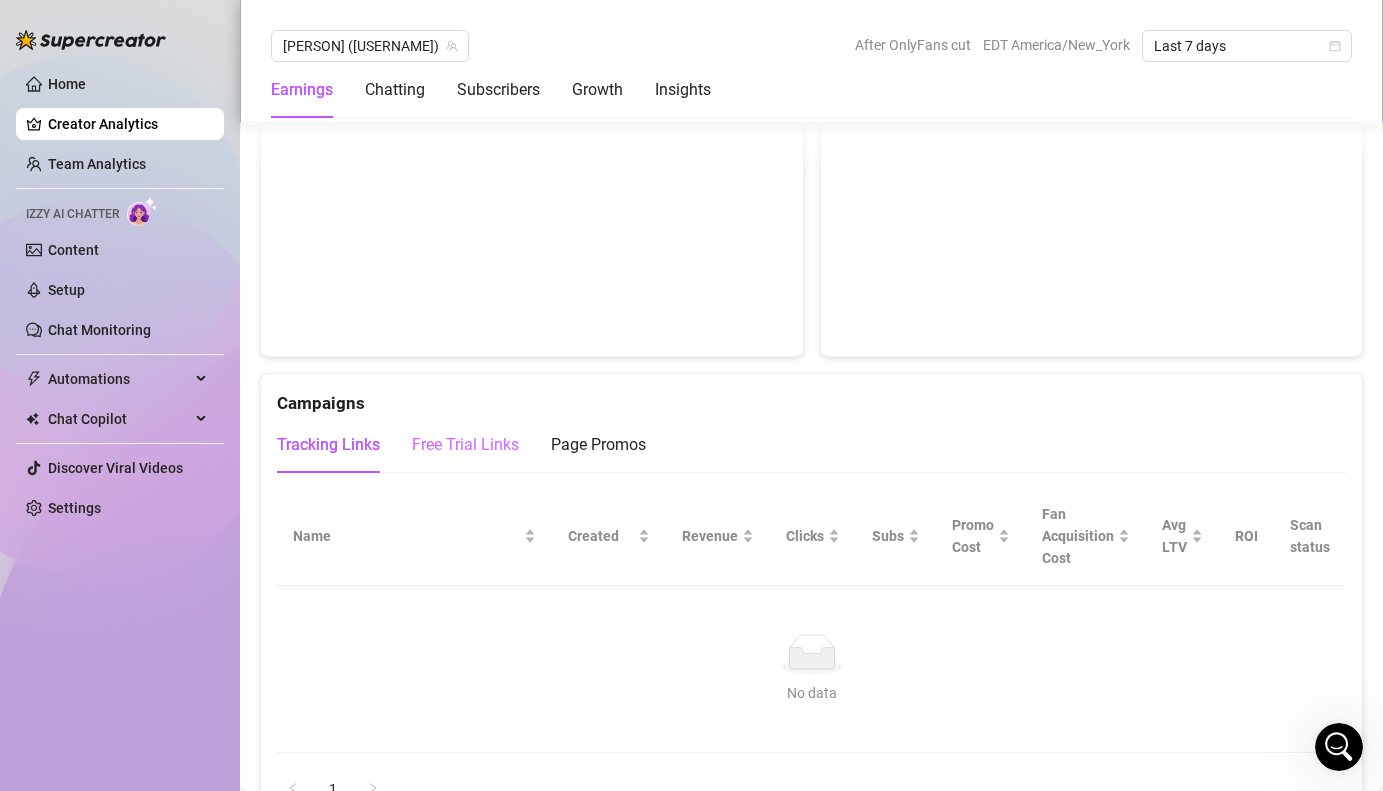 scroll, scrollTop: 2039, scrollLeft: 0, axis: vertical 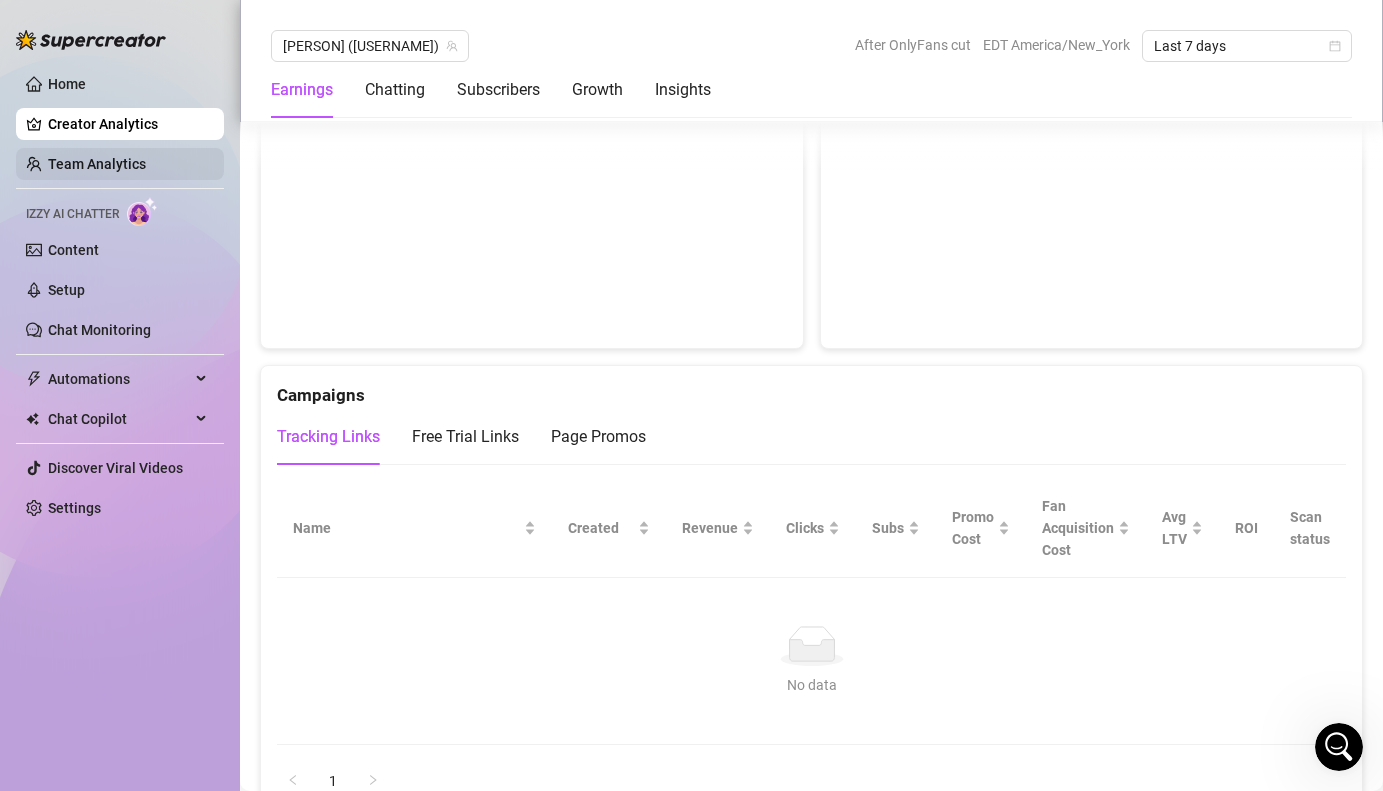 click on "Team Analytics" at bounding box center [97, 164] 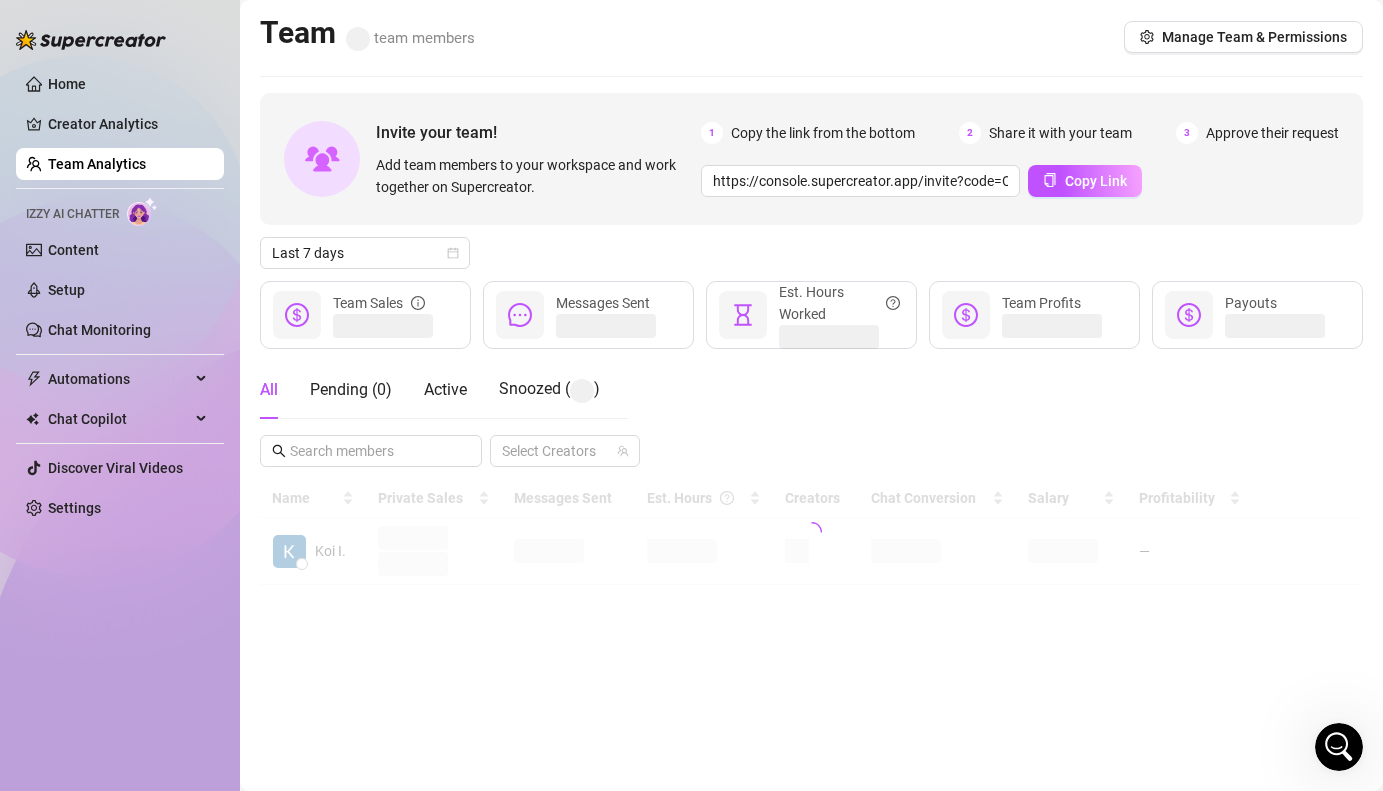 scroll, scrollTop: 0, scrollLeft: 0, axis: both 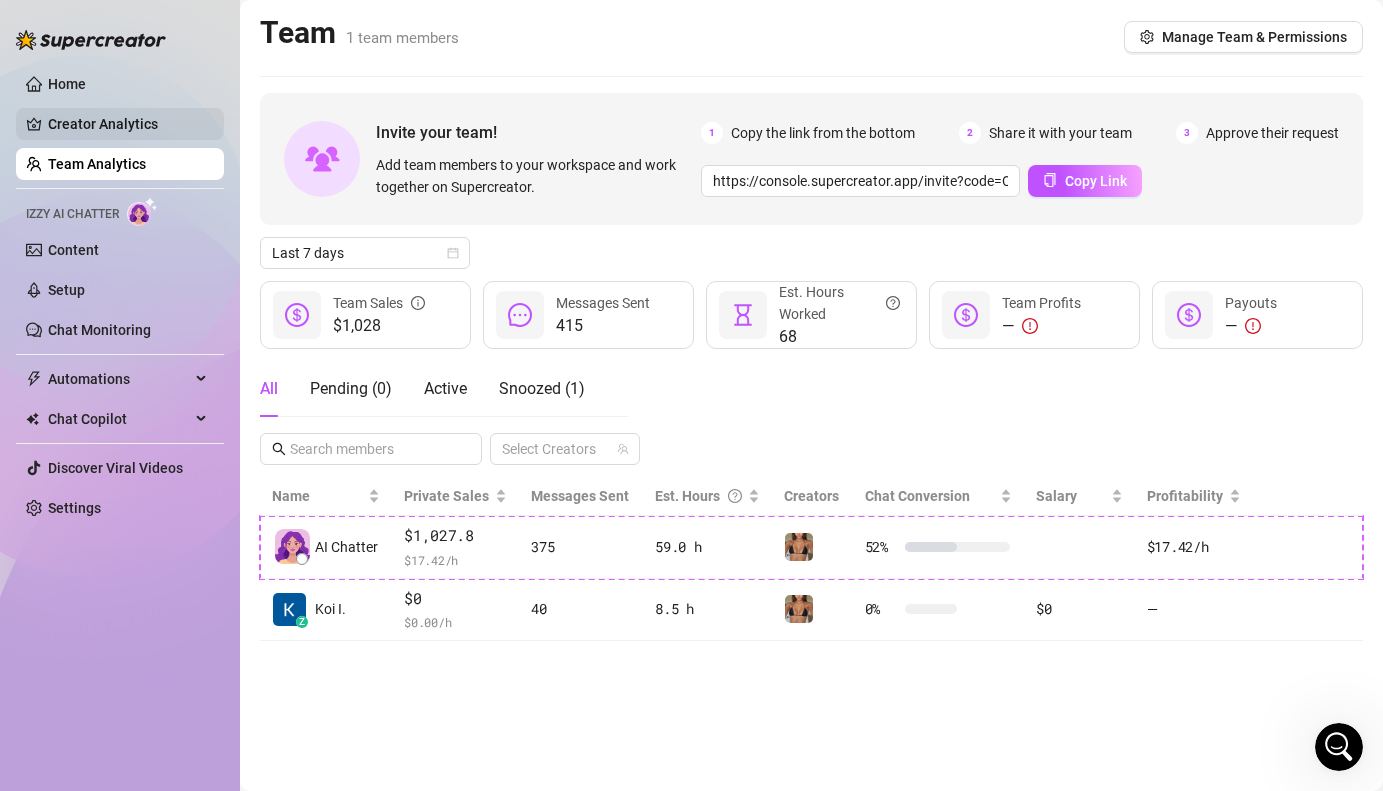 click on "Creator Analytics" at bounding box center [128, 124] 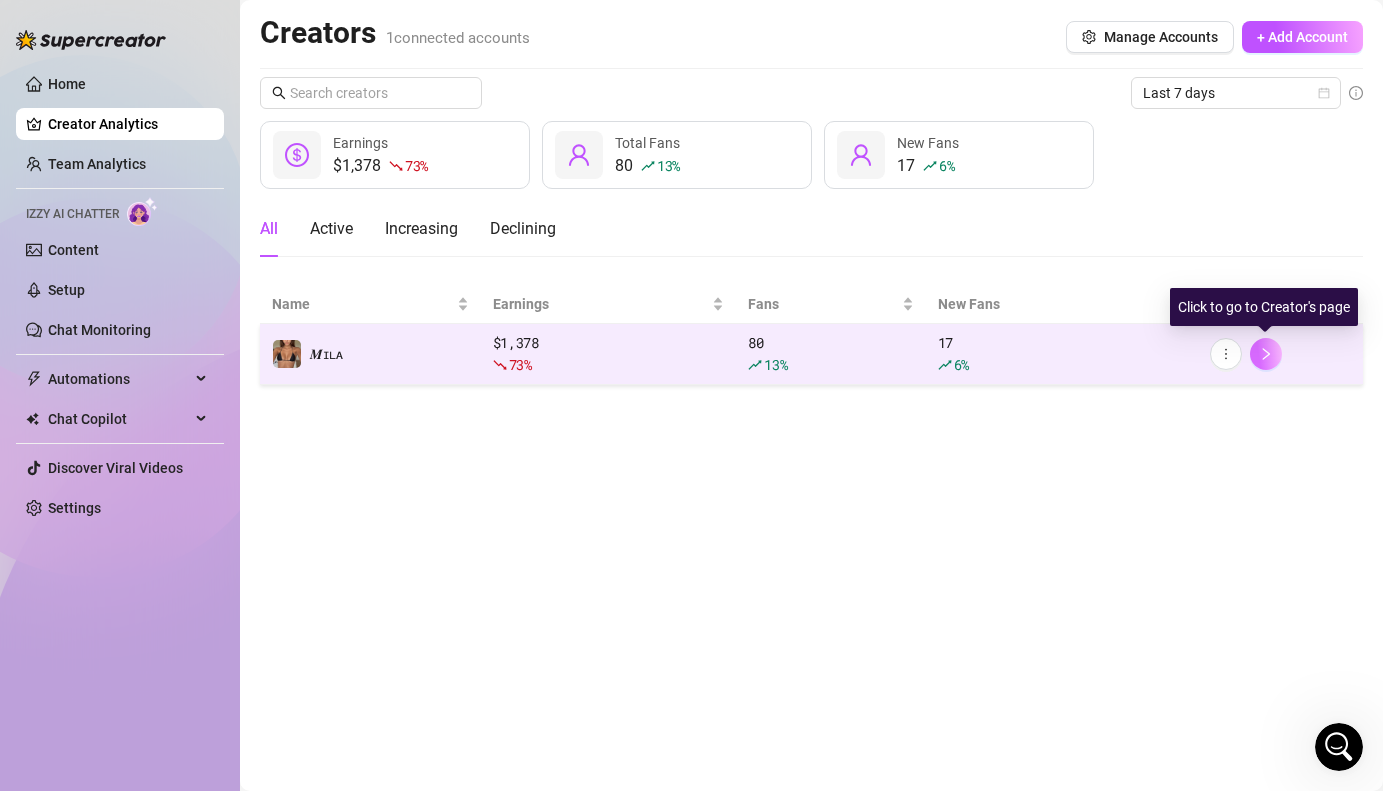 click 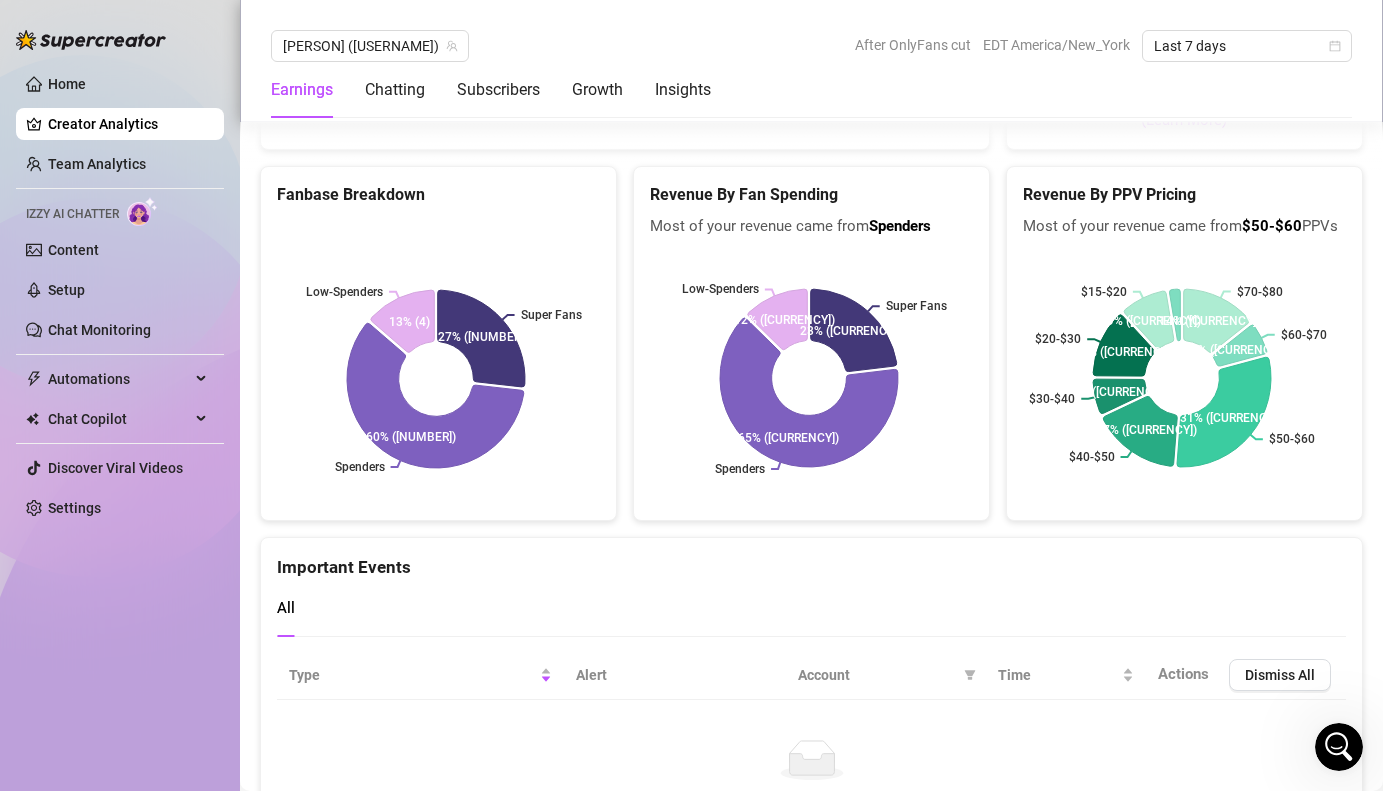 scroll, scrollTop: 3507, scrollLeft: 0, axis: vertical 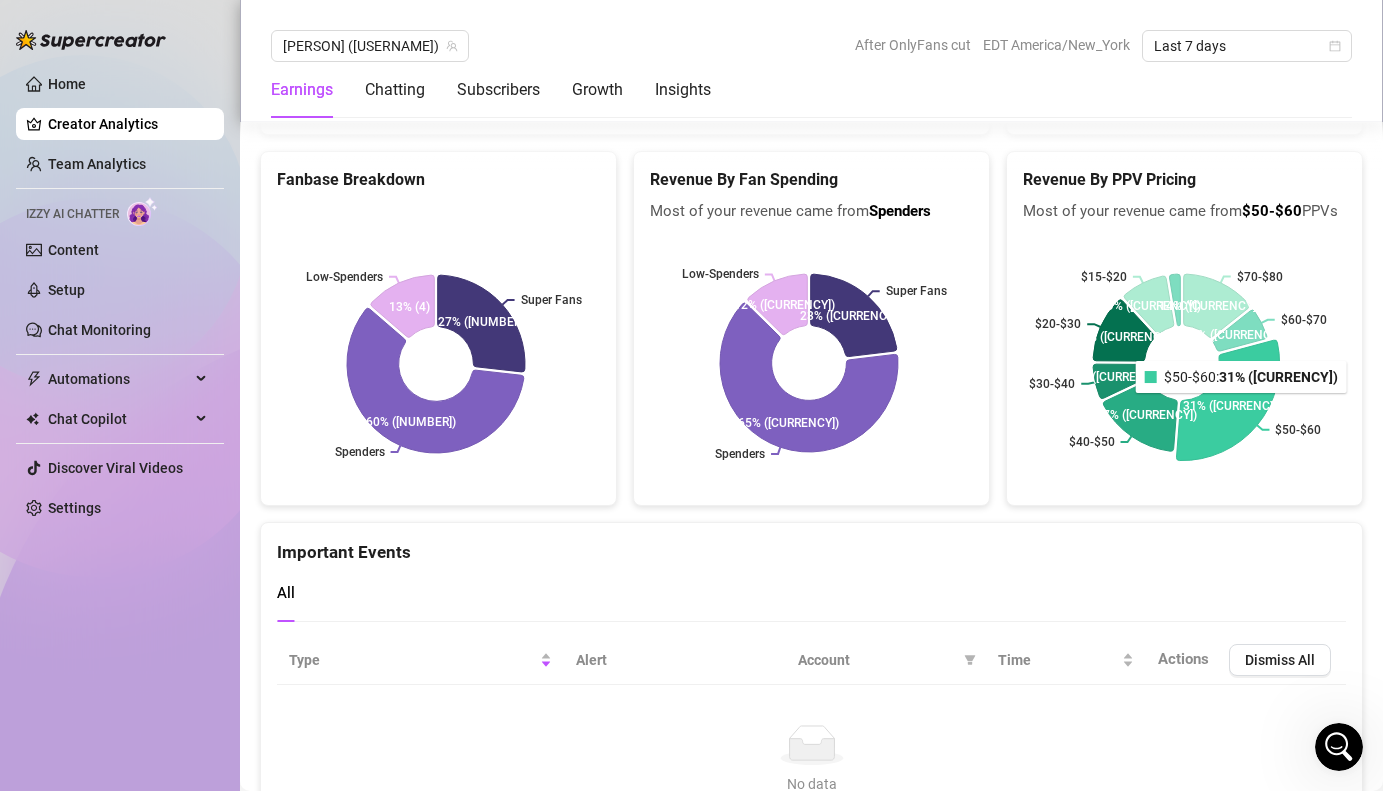 click 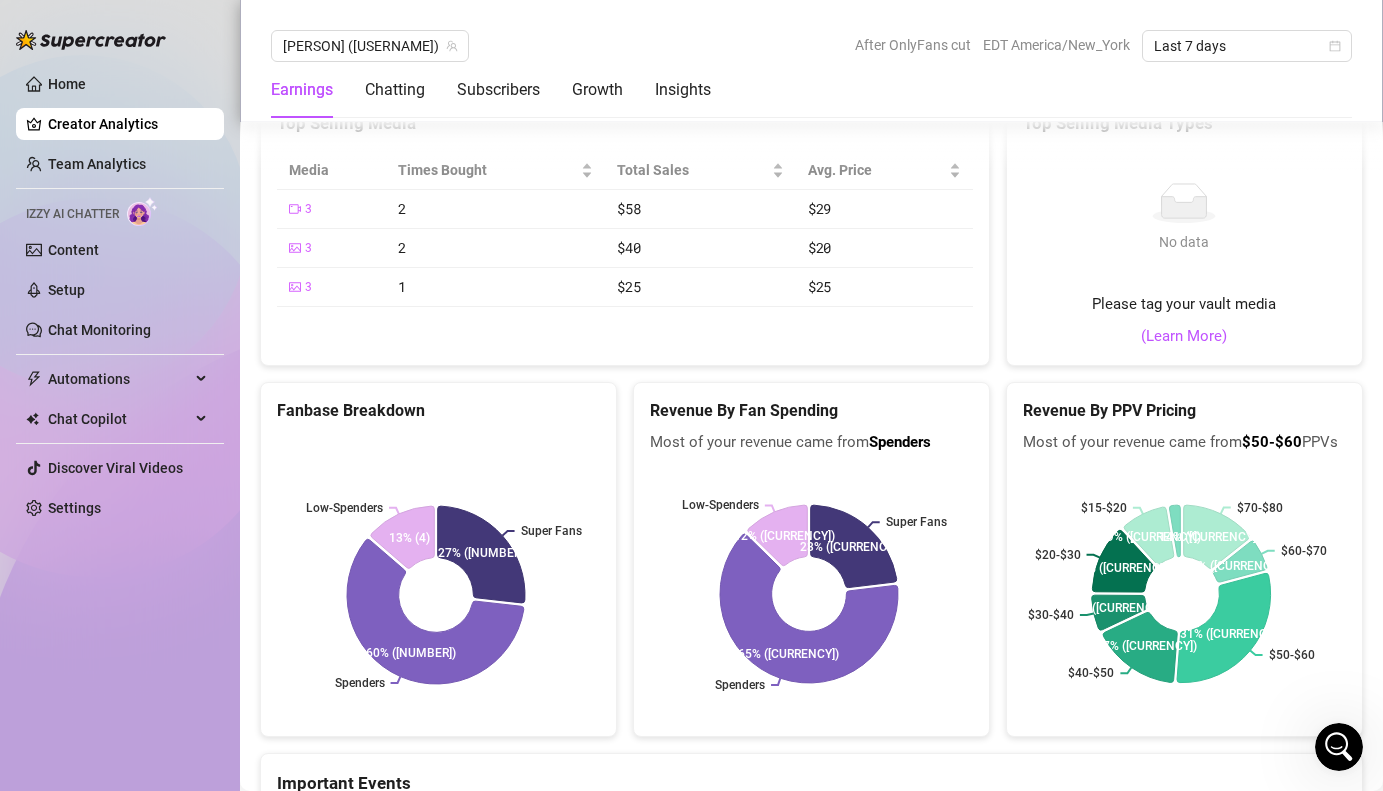 scroll, scrollTop: 3272, scrollLeft: 0, axis: vertical 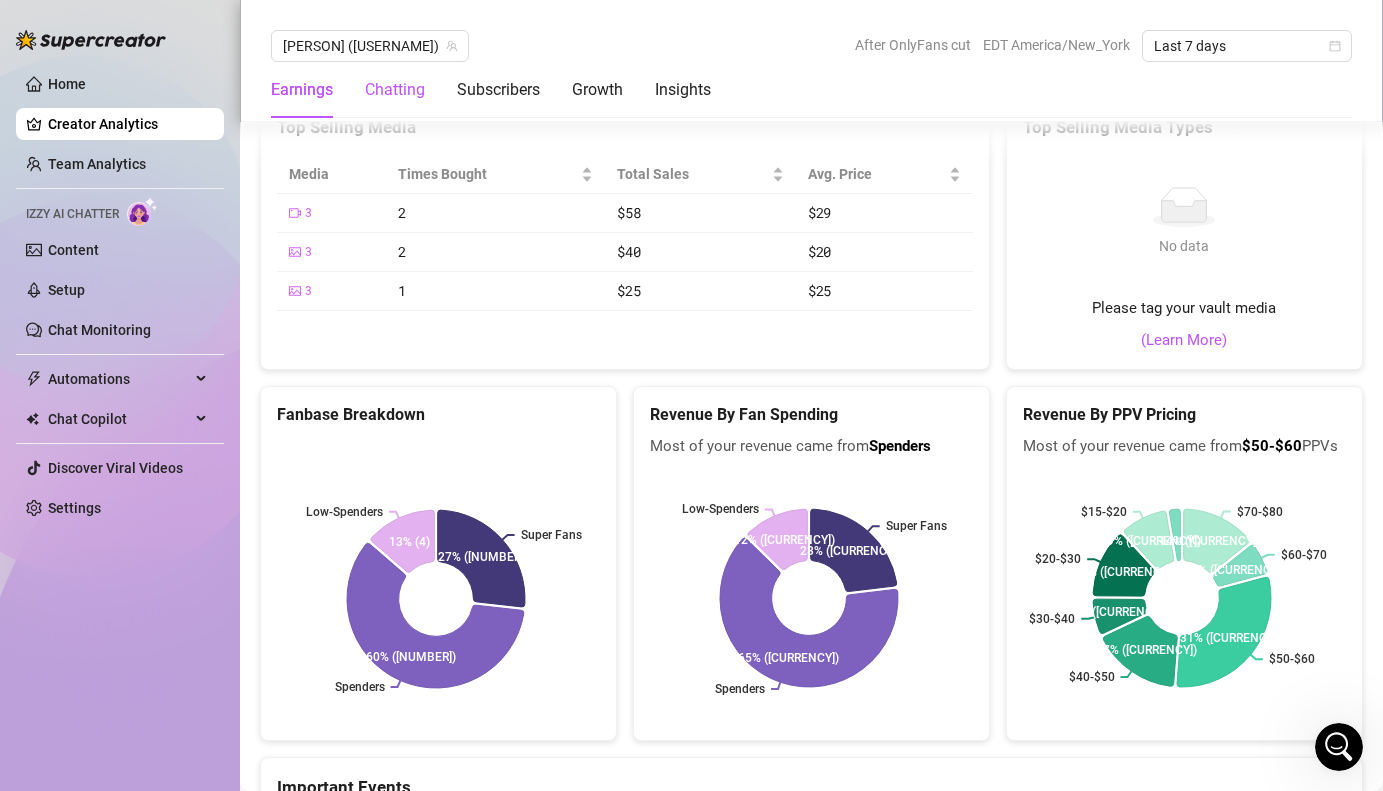 click on "Chatting" at bounding box center (395, 90) 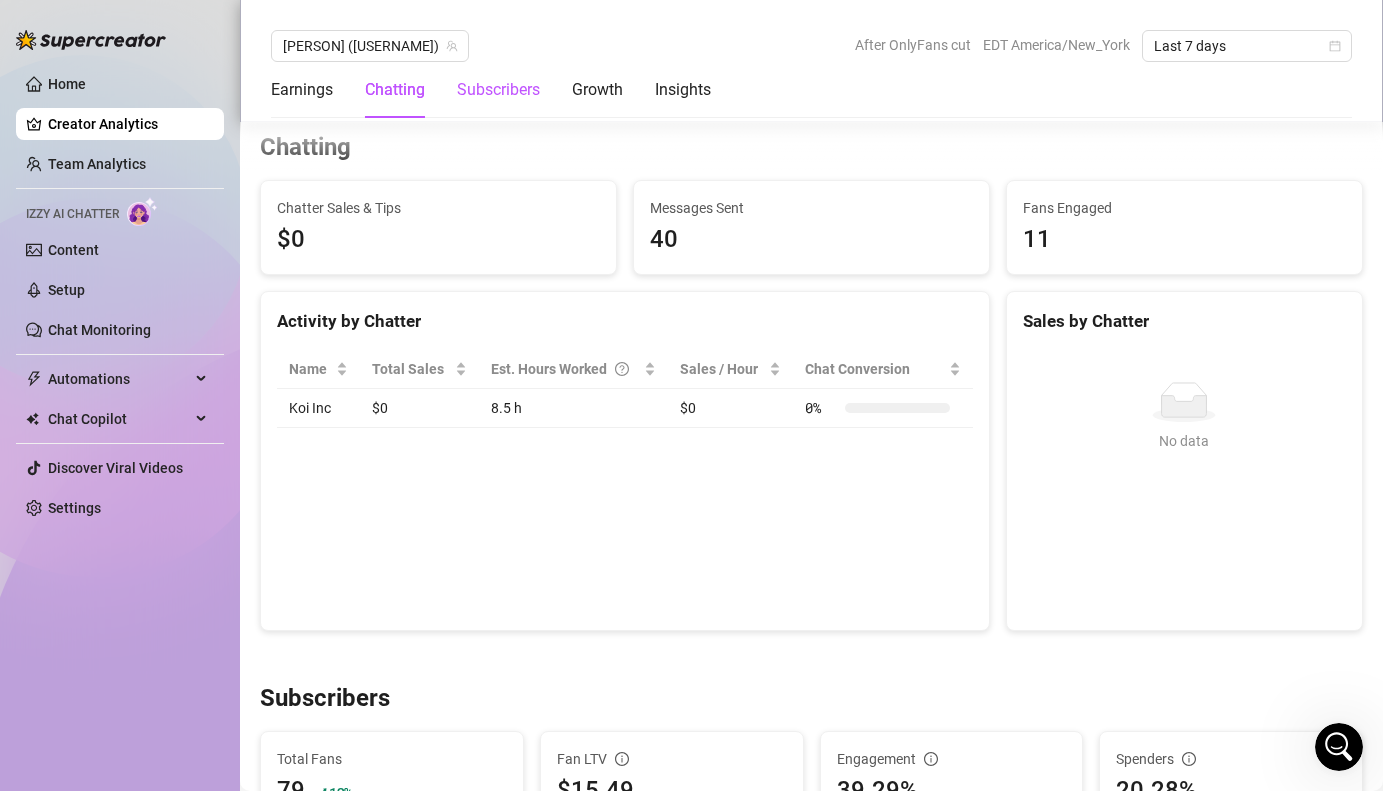 click on "Subscribers" at bounding box center (498, 90) 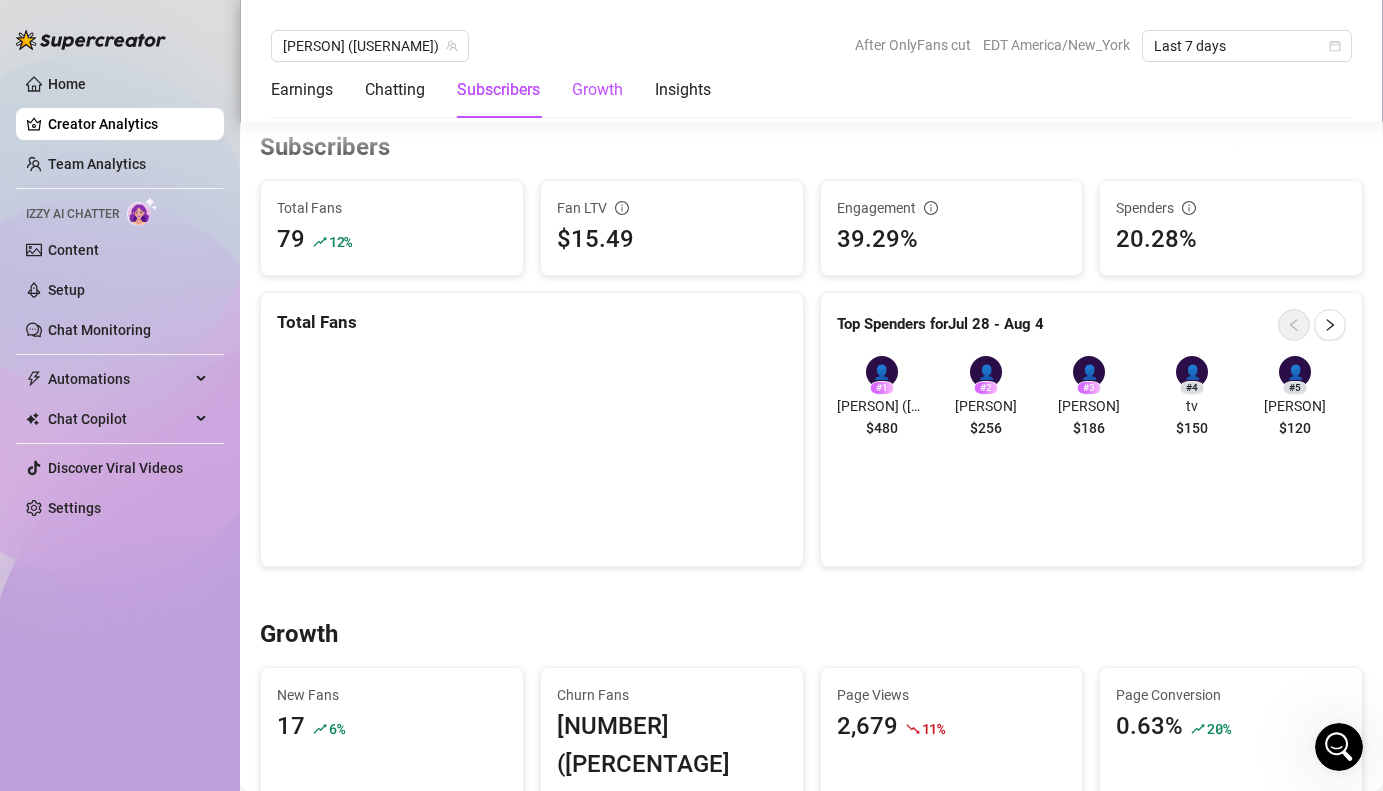 click on "Growth" at bounding box center [597, 90] 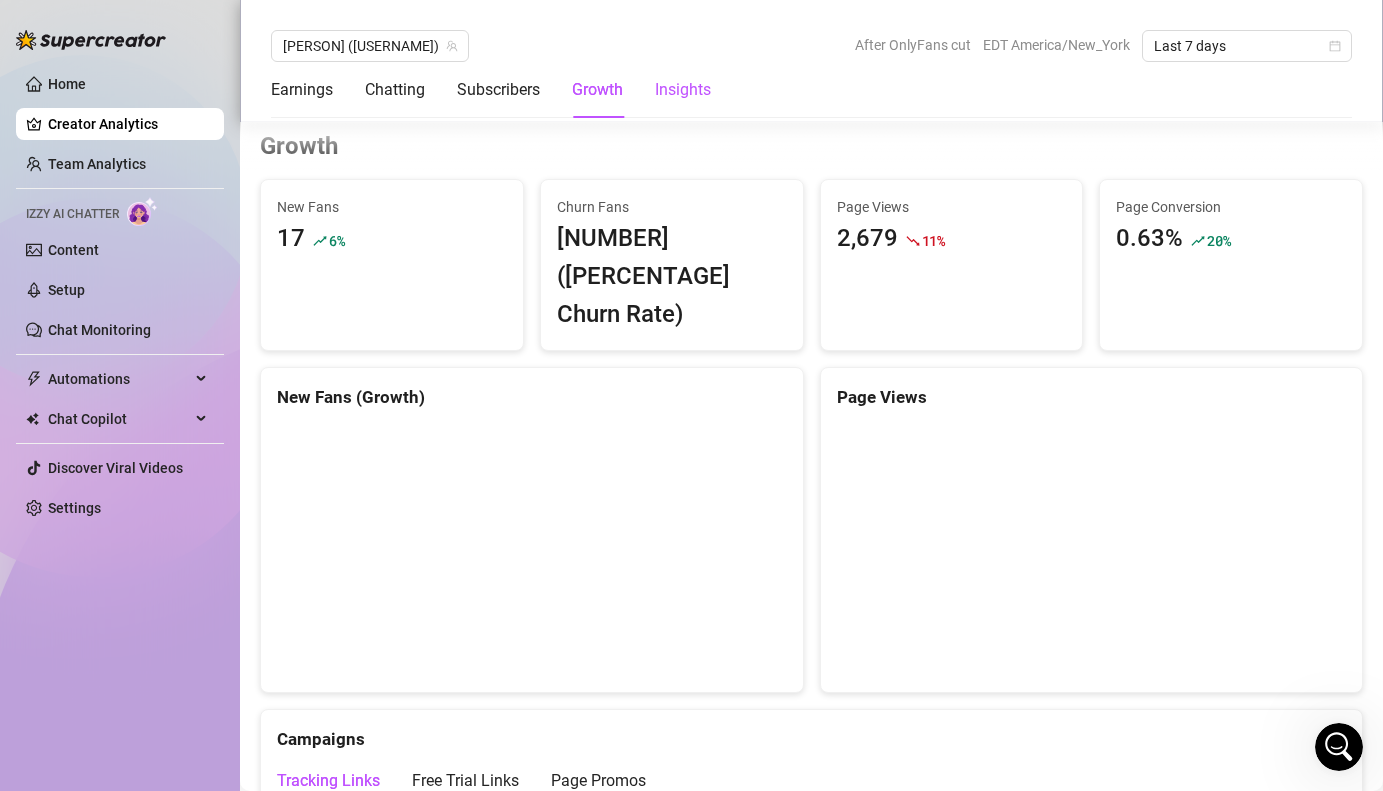 click on "Insights" at bounding box center (683, 90) 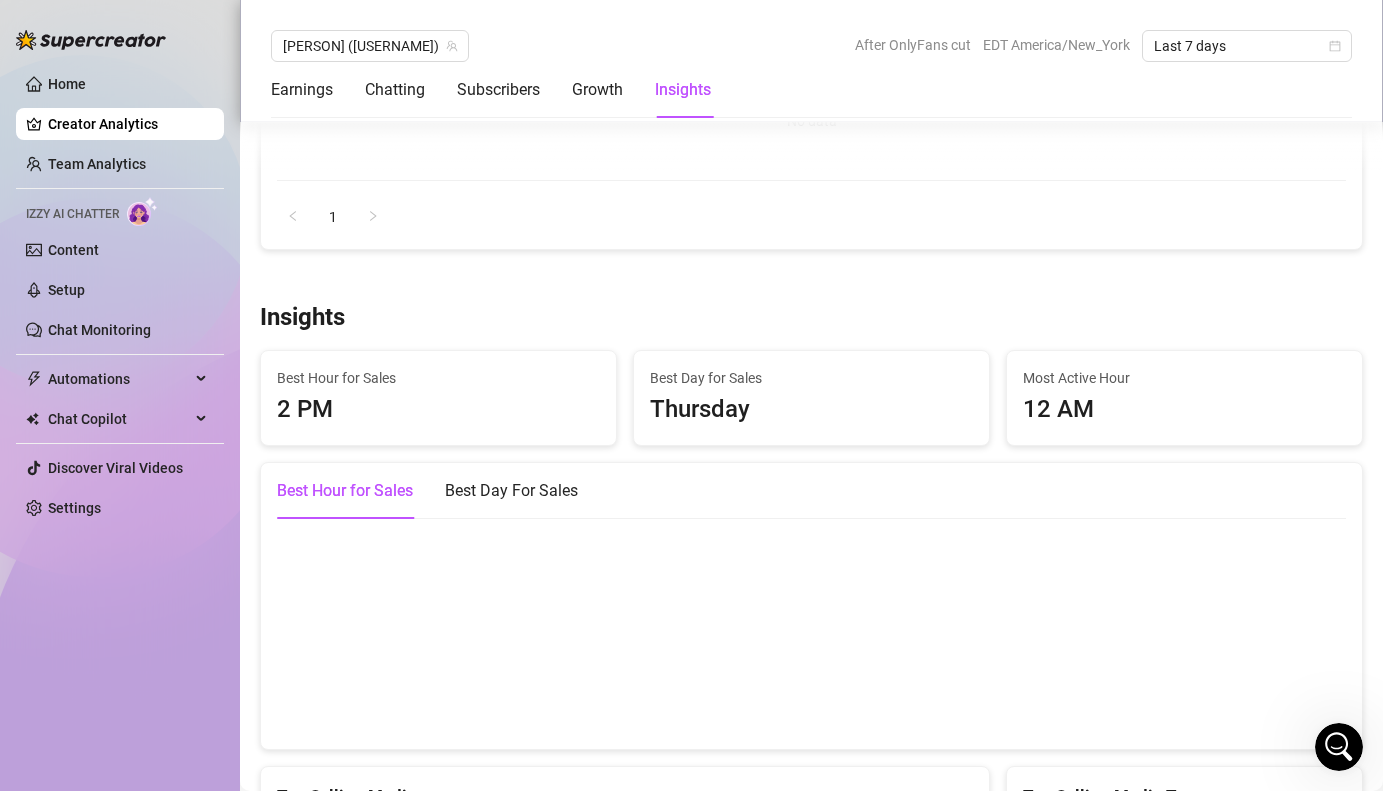 scroll, scrollTop: 2698, scrollLeft: 0, axis: vertical 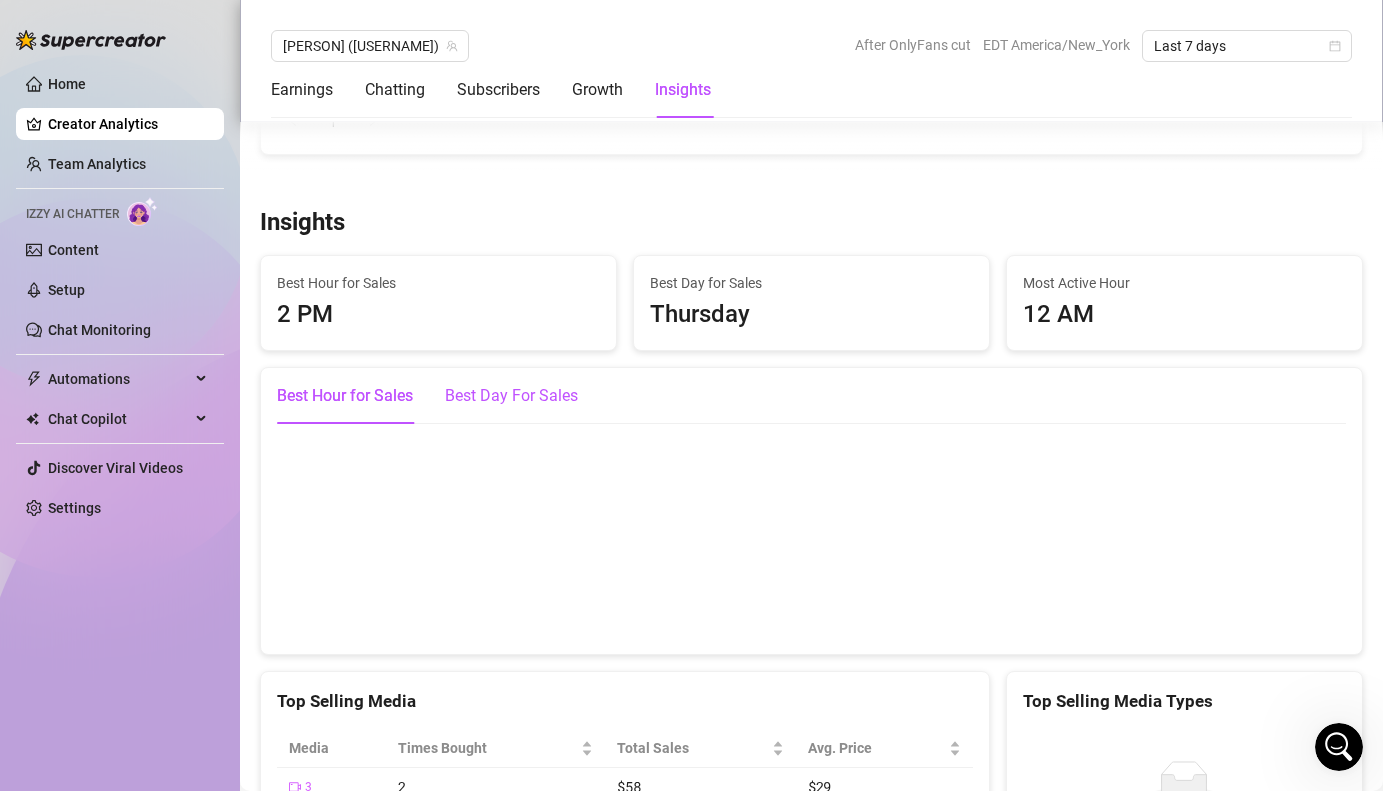 click on "Best Day For Sales" at bounding box center [511, 396] 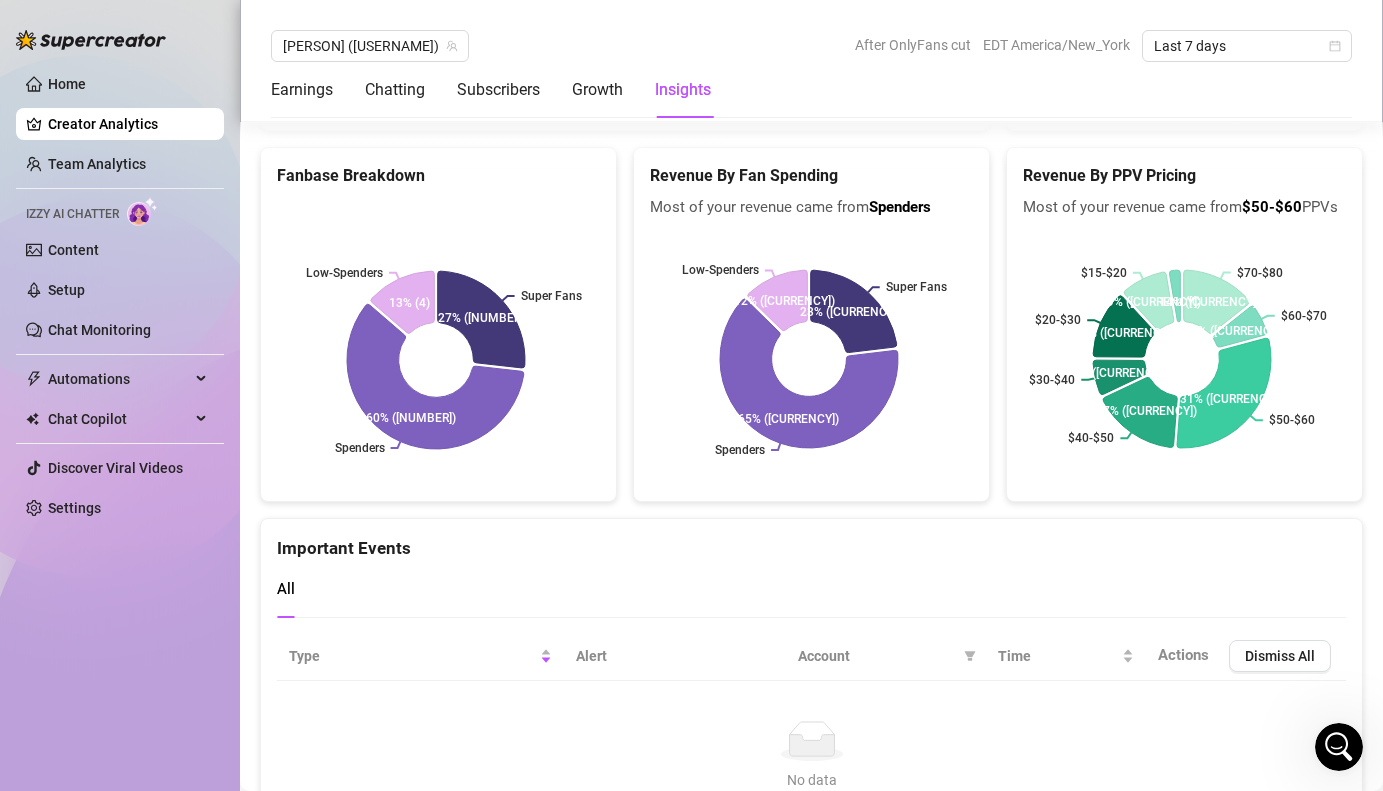 scroll, scrollTop: 3543, scrollLeft: 0, axis: vertical 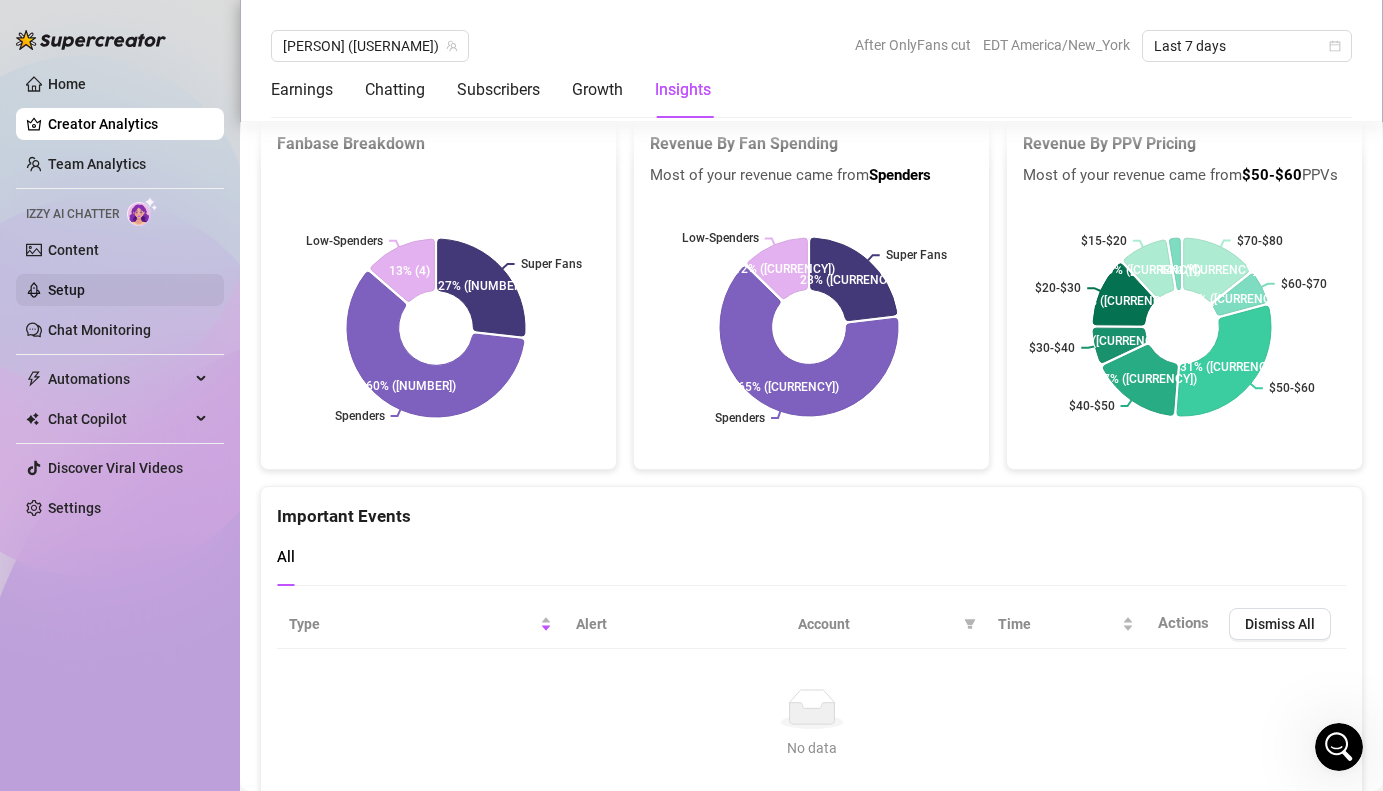 click on "Setup" at bounding box center [66, 290] 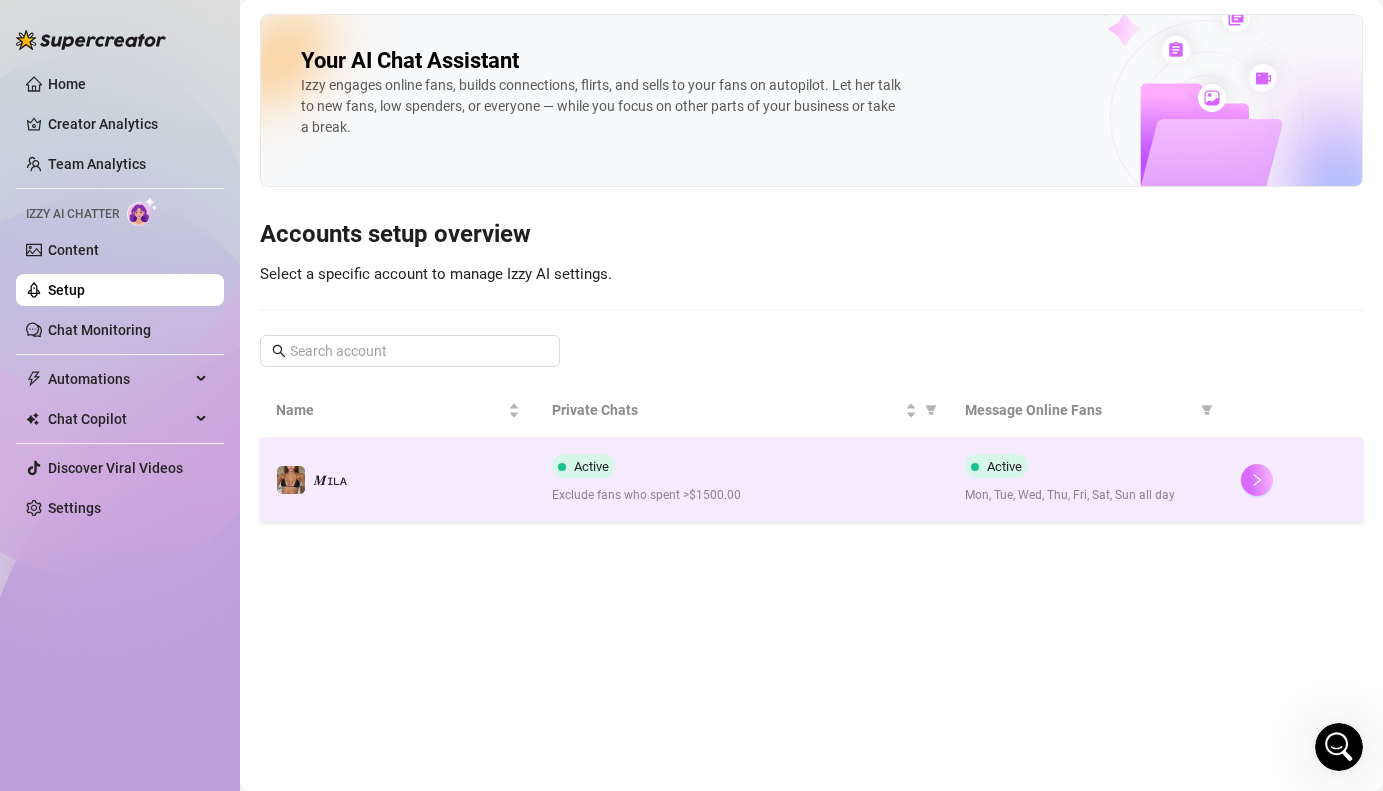 click at bounding box center [1257, 480] 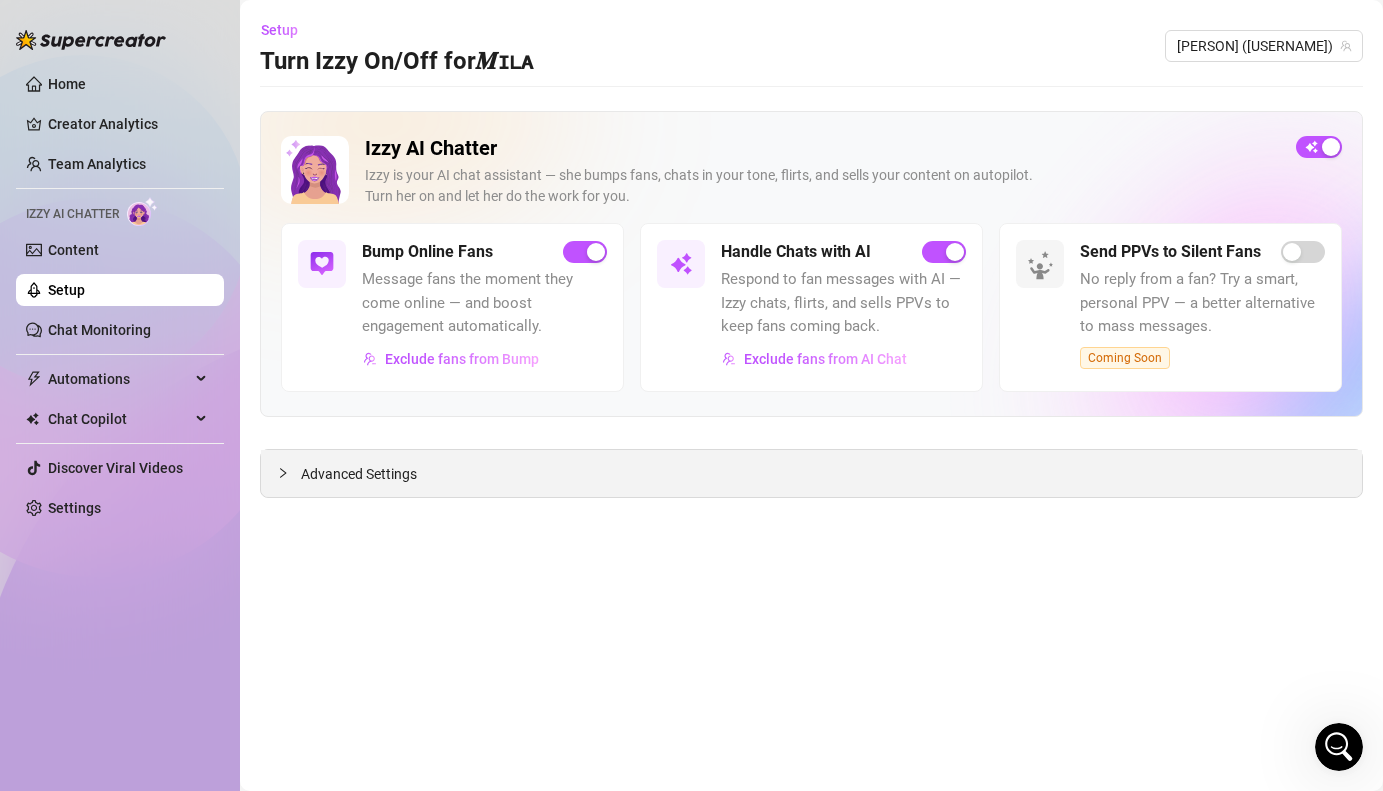 click 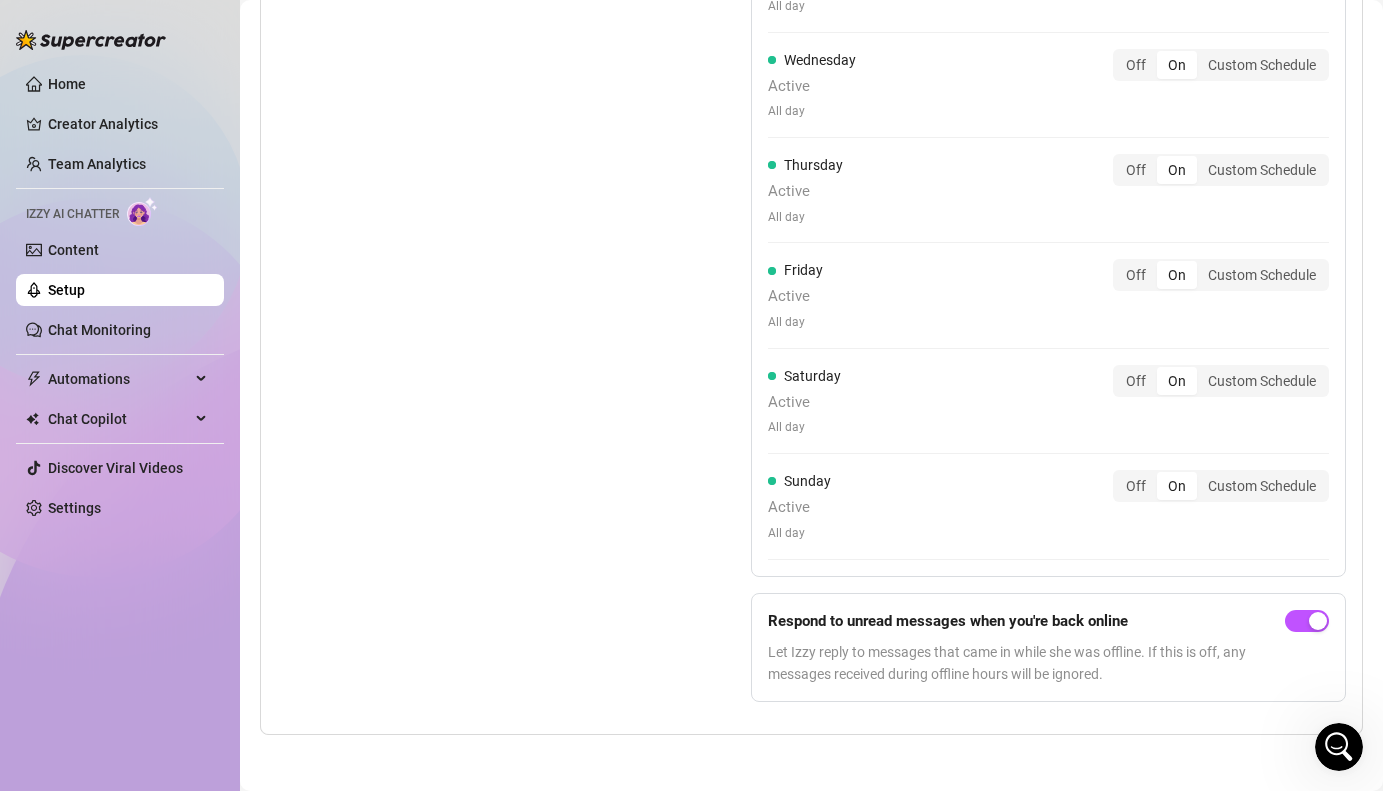 scroll, scrollTop: 1494, scrollLeft: 0, axis: vertical 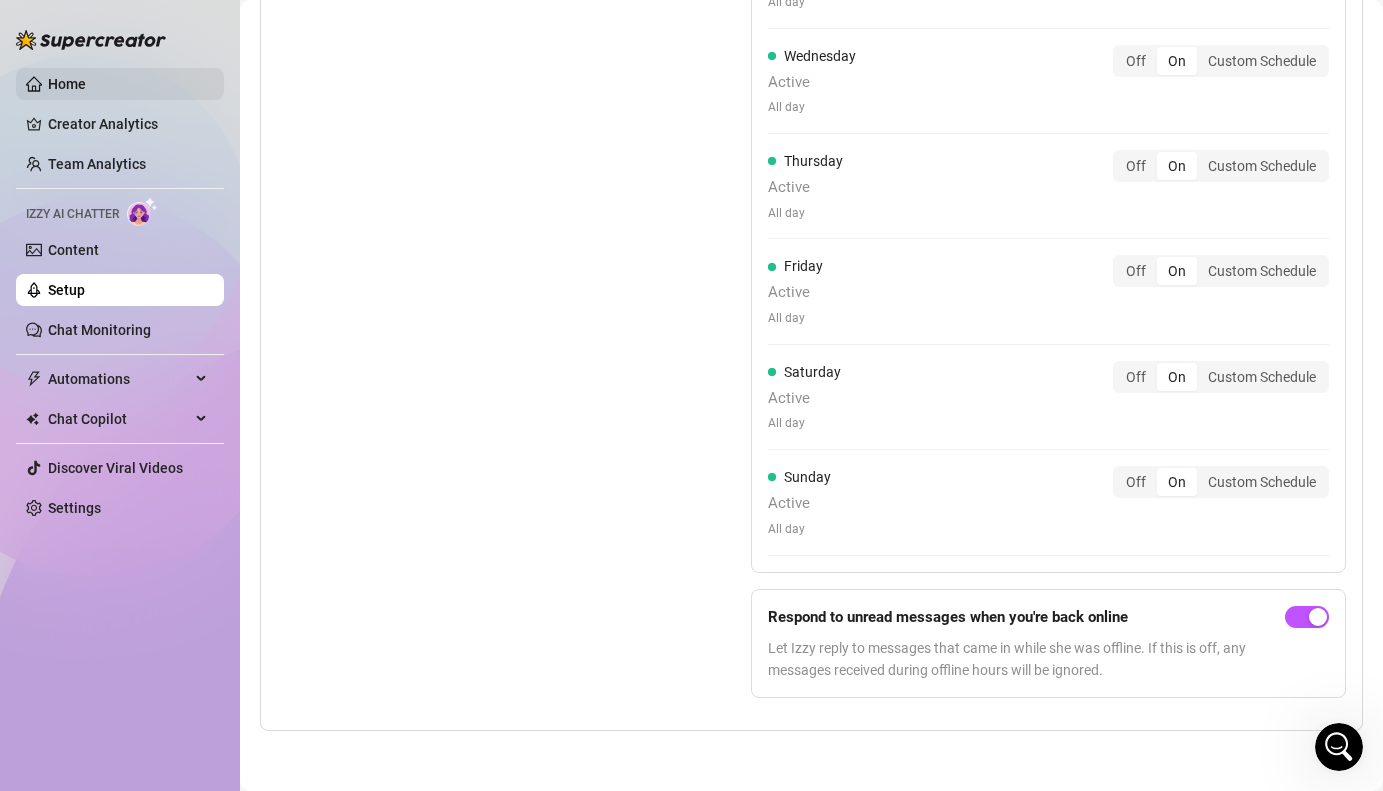 click on "Home" at bounding box center (67, 84) 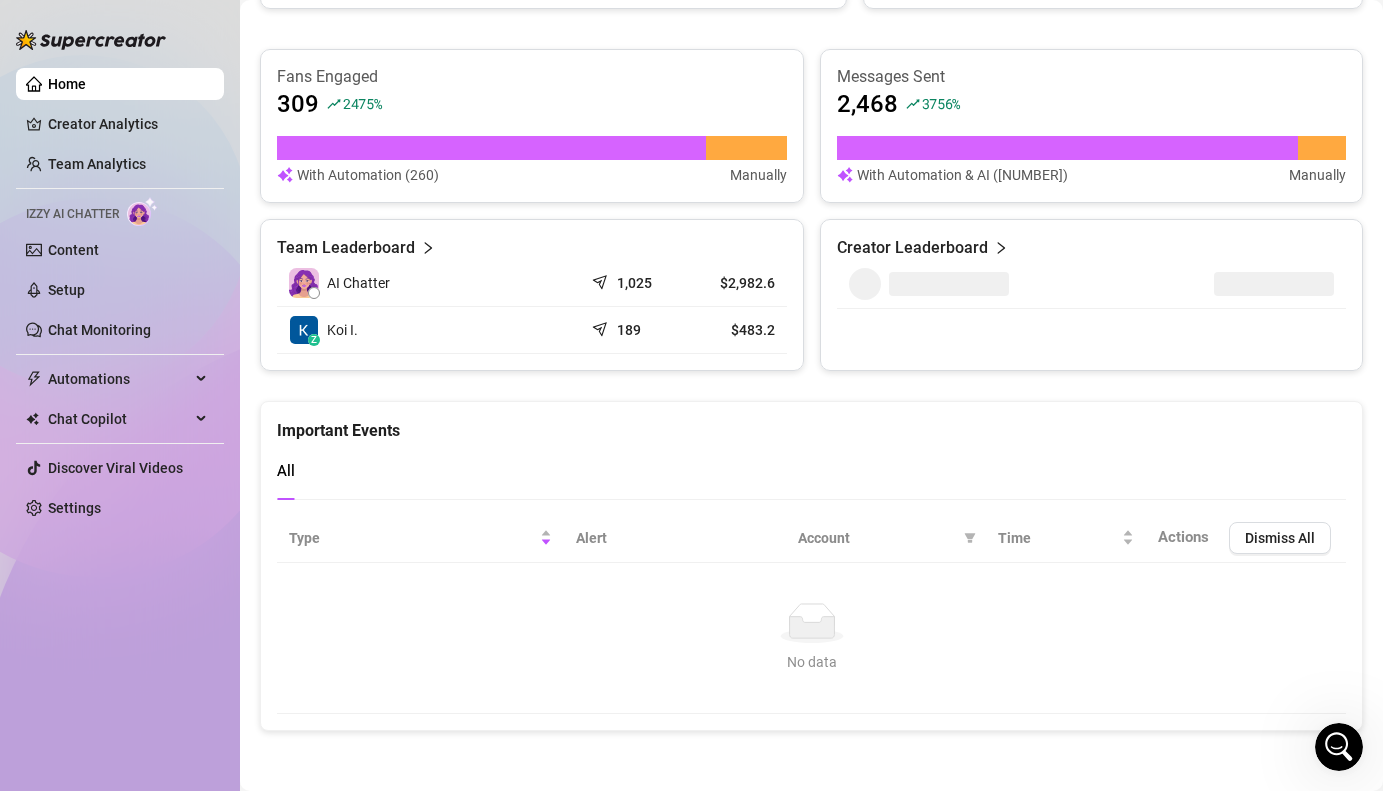 scroll, scrollTop: 1265, scrollLeft: 0, axis: vertical 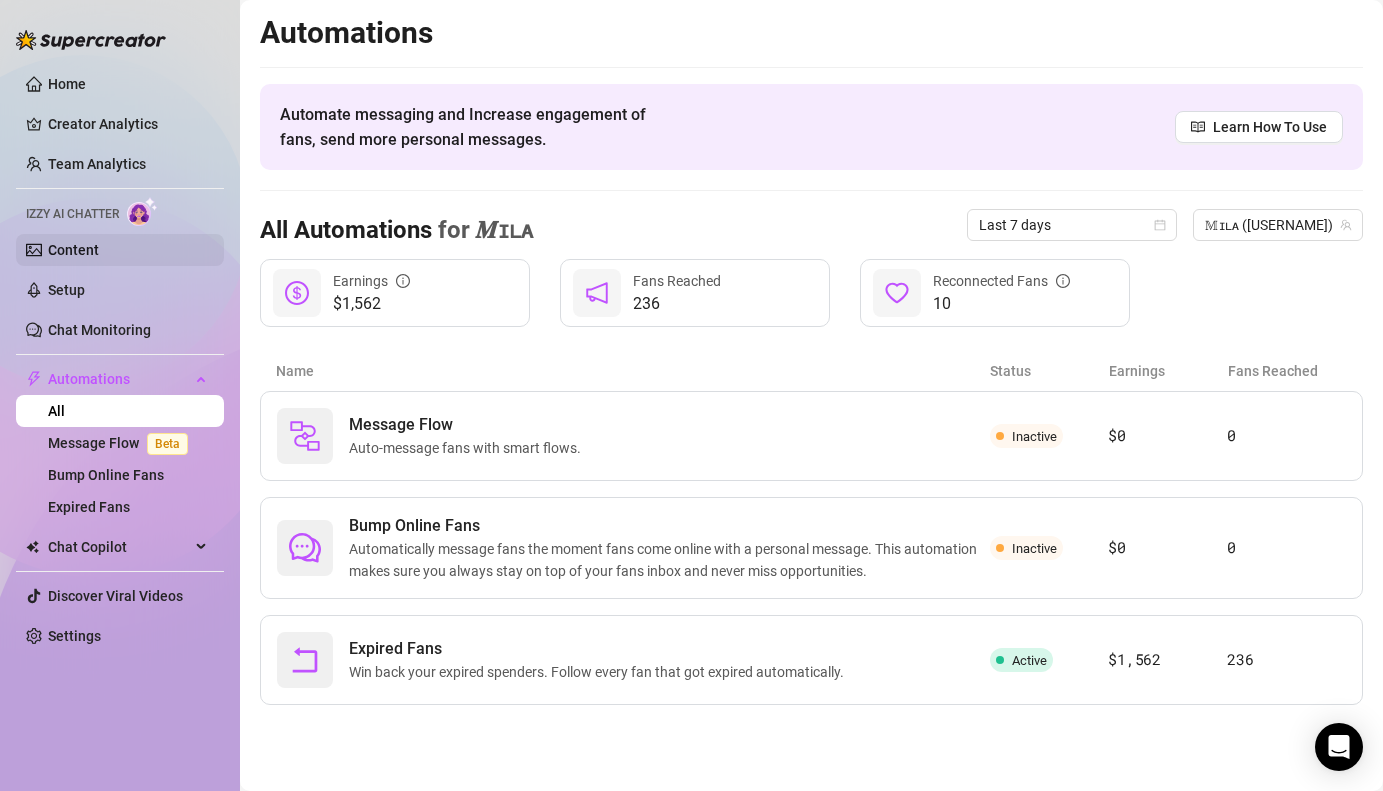 click on "Content" at bounding box center [73, 250] 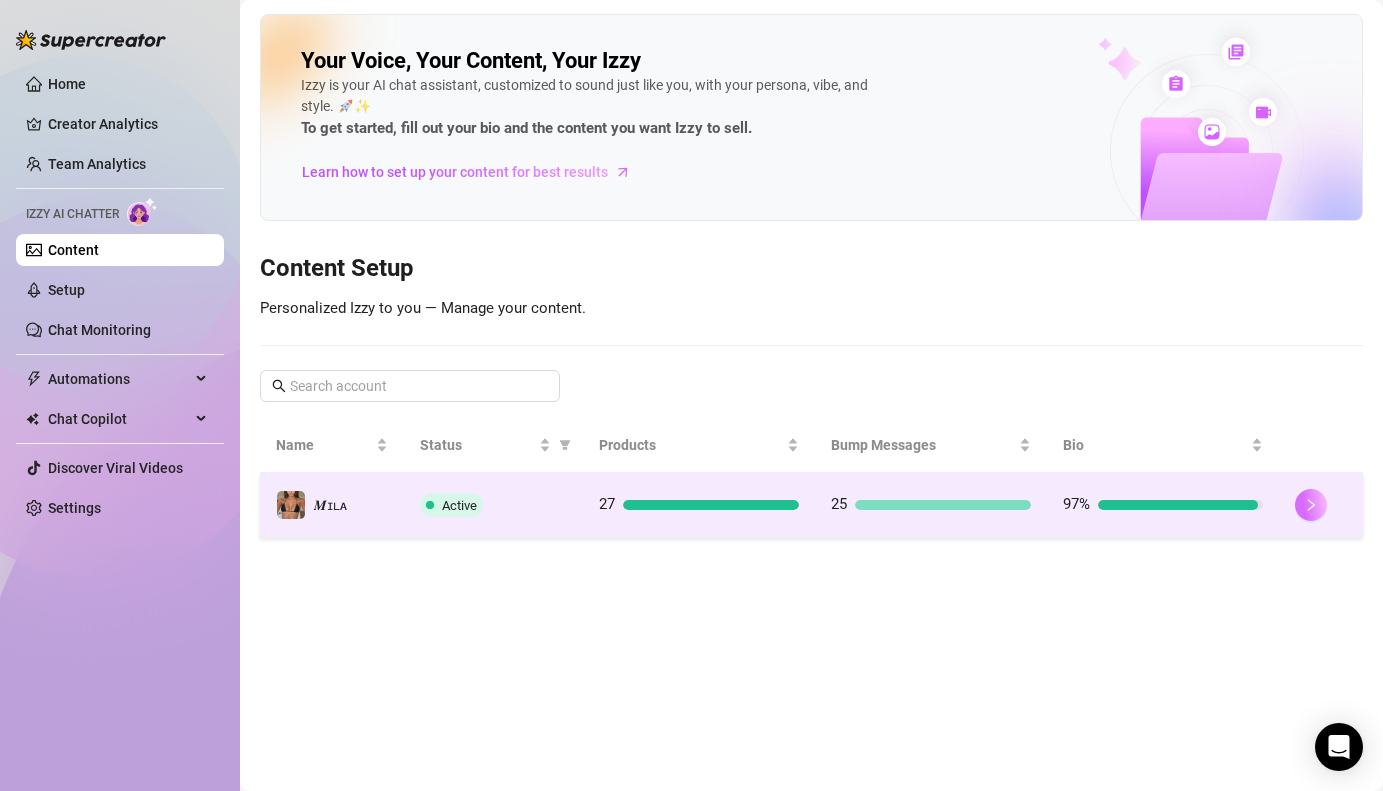 click at bounding box center [1311, 505] 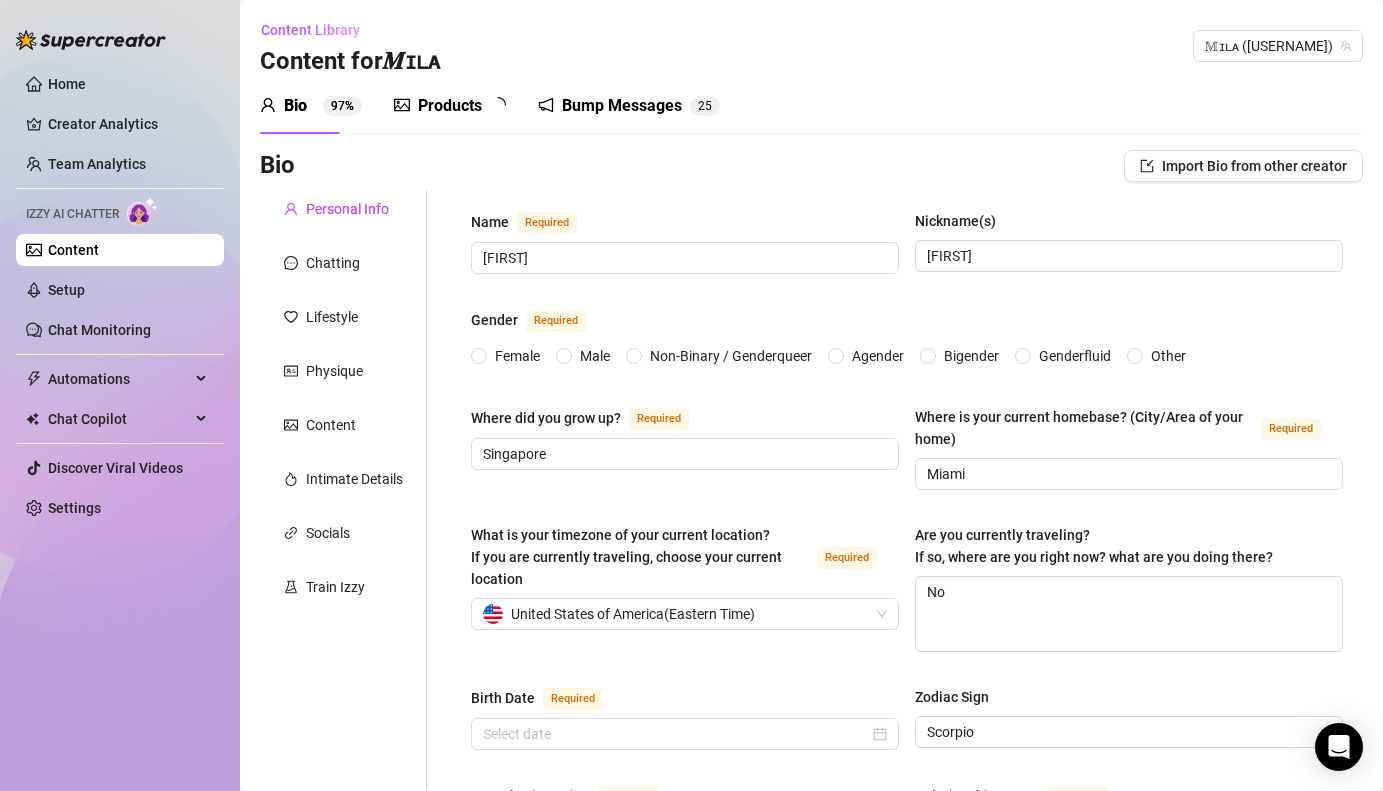 type 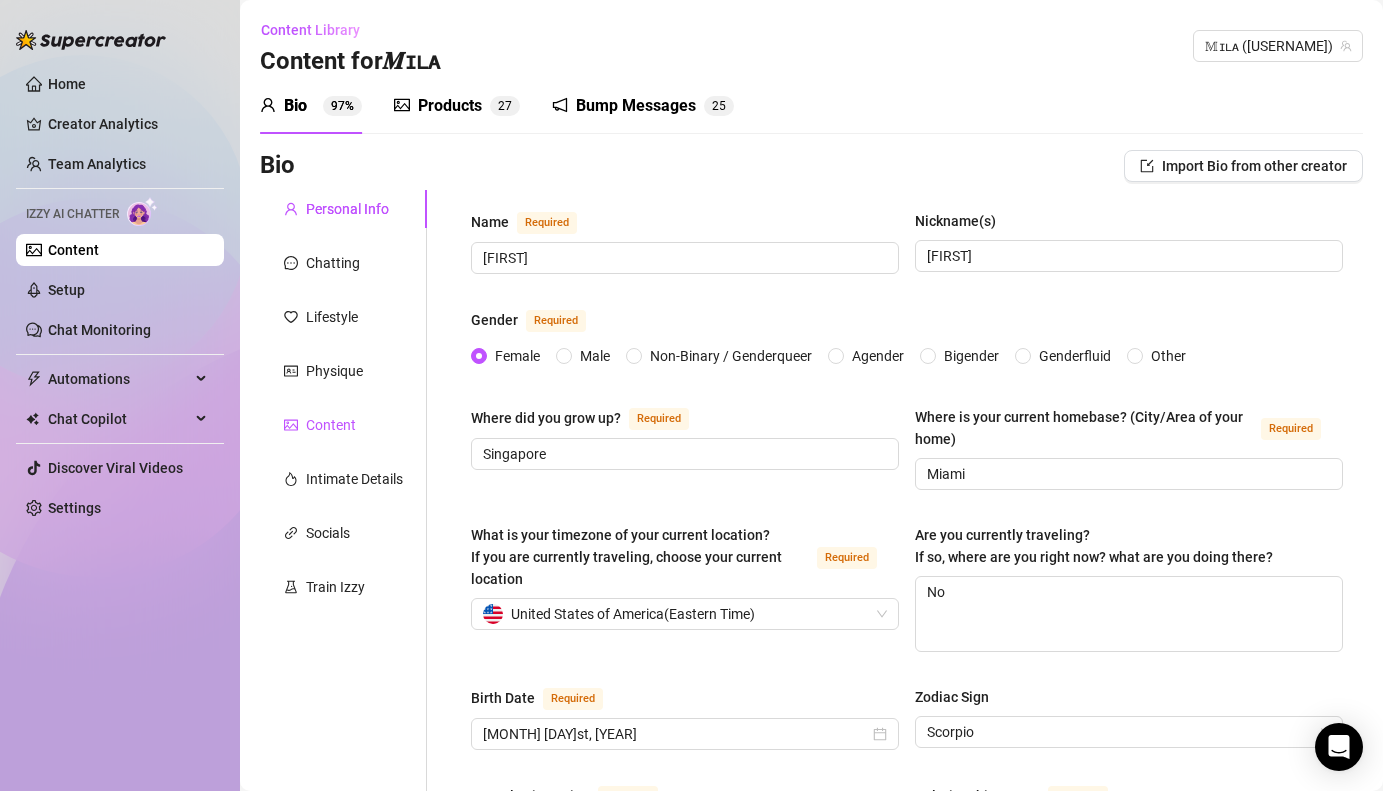 click on "Content" at bounding box center (331, 425) 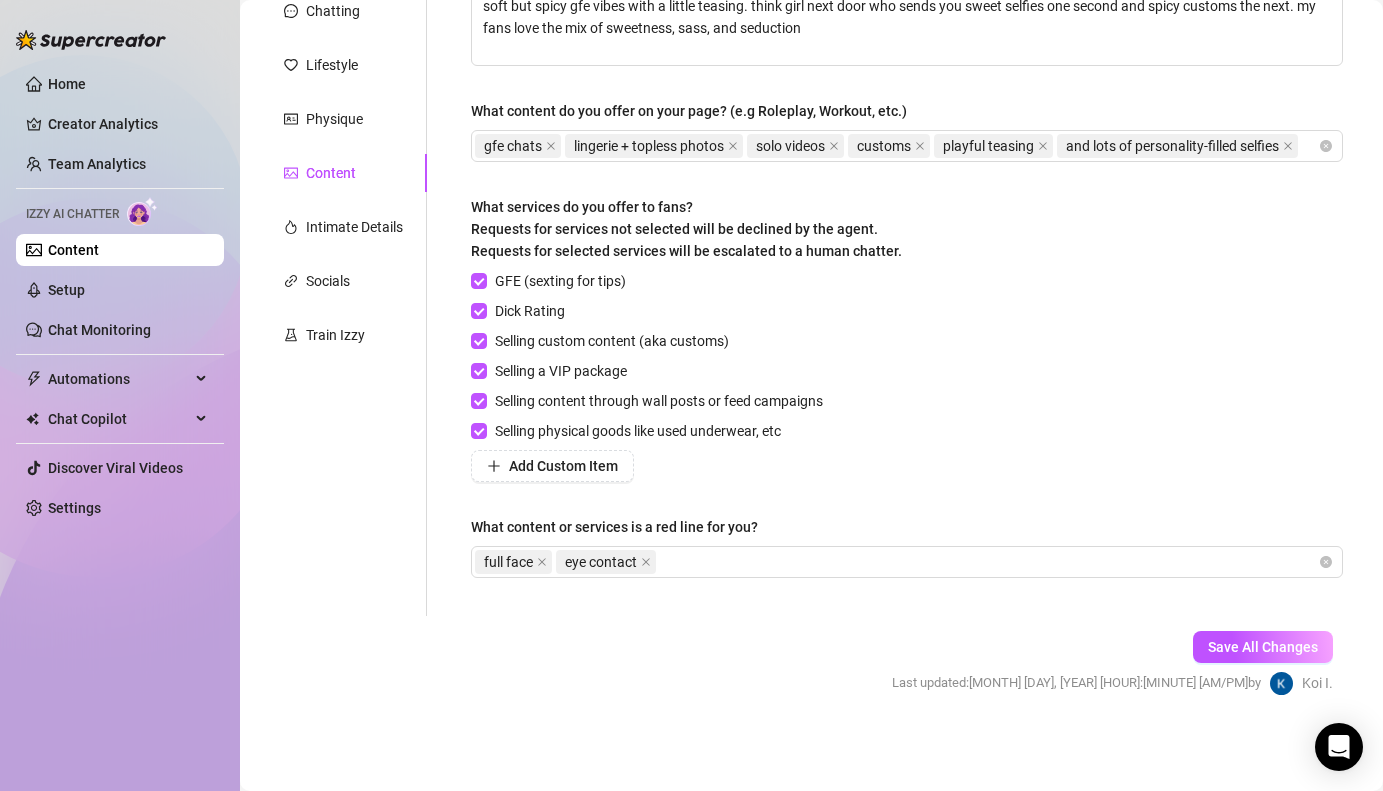 scroll, scrollTop: 0, scrollLeft: 0, axis: both 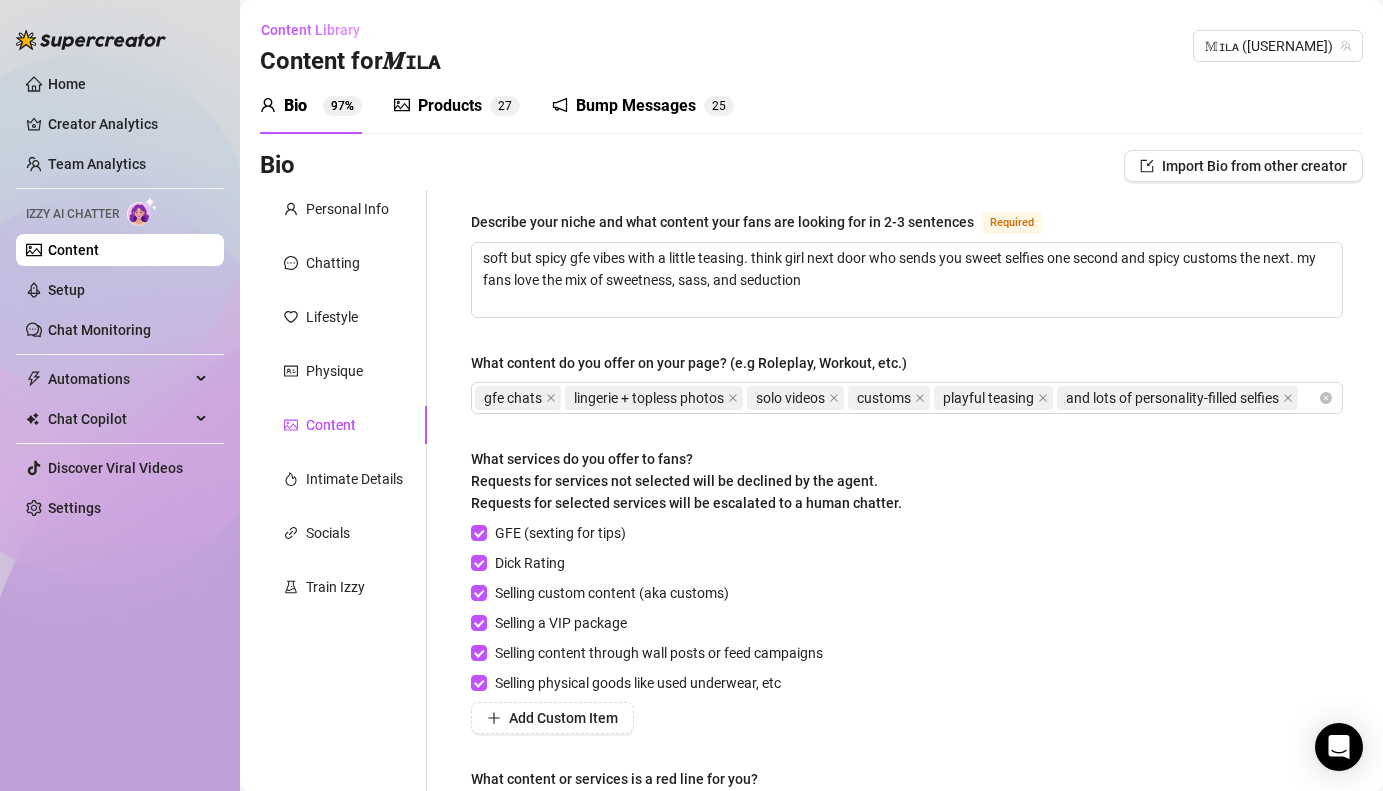 click on "Products" at bounding box center [450, 106] 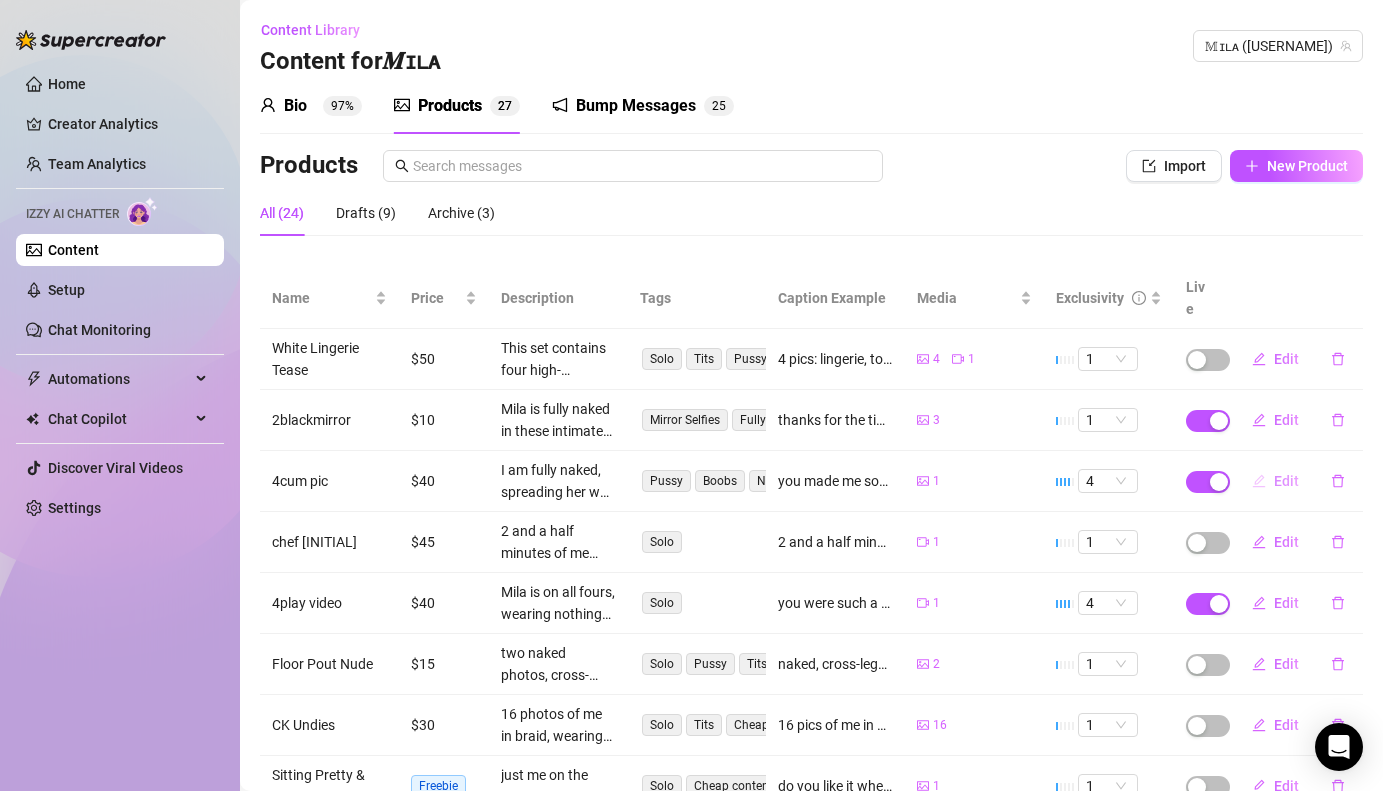click on "Edit" at bounding box center [1286, 481] 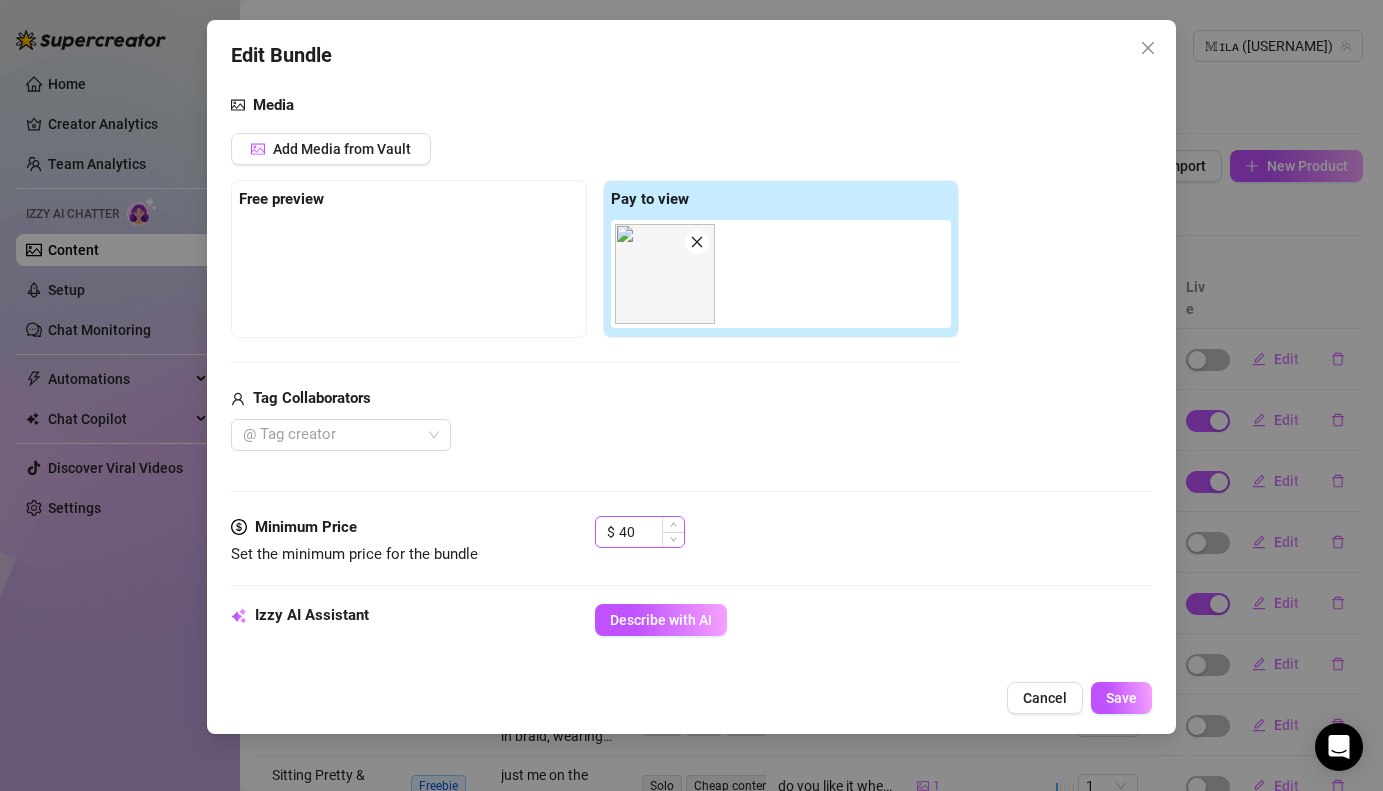 scroll, scrollTop: 228, scrollLeft: 0, axis: vertical 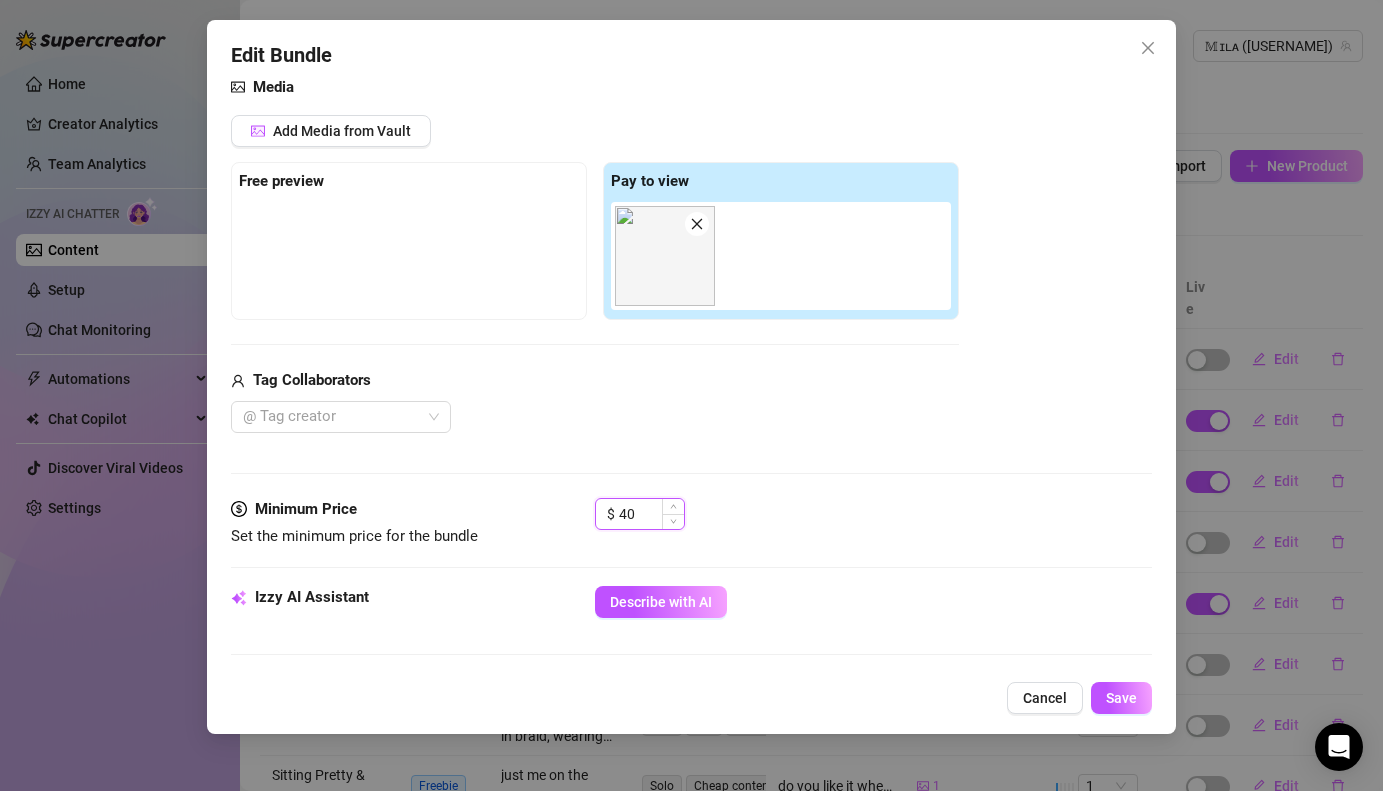 click on "40" at bounding box center (651, 514) 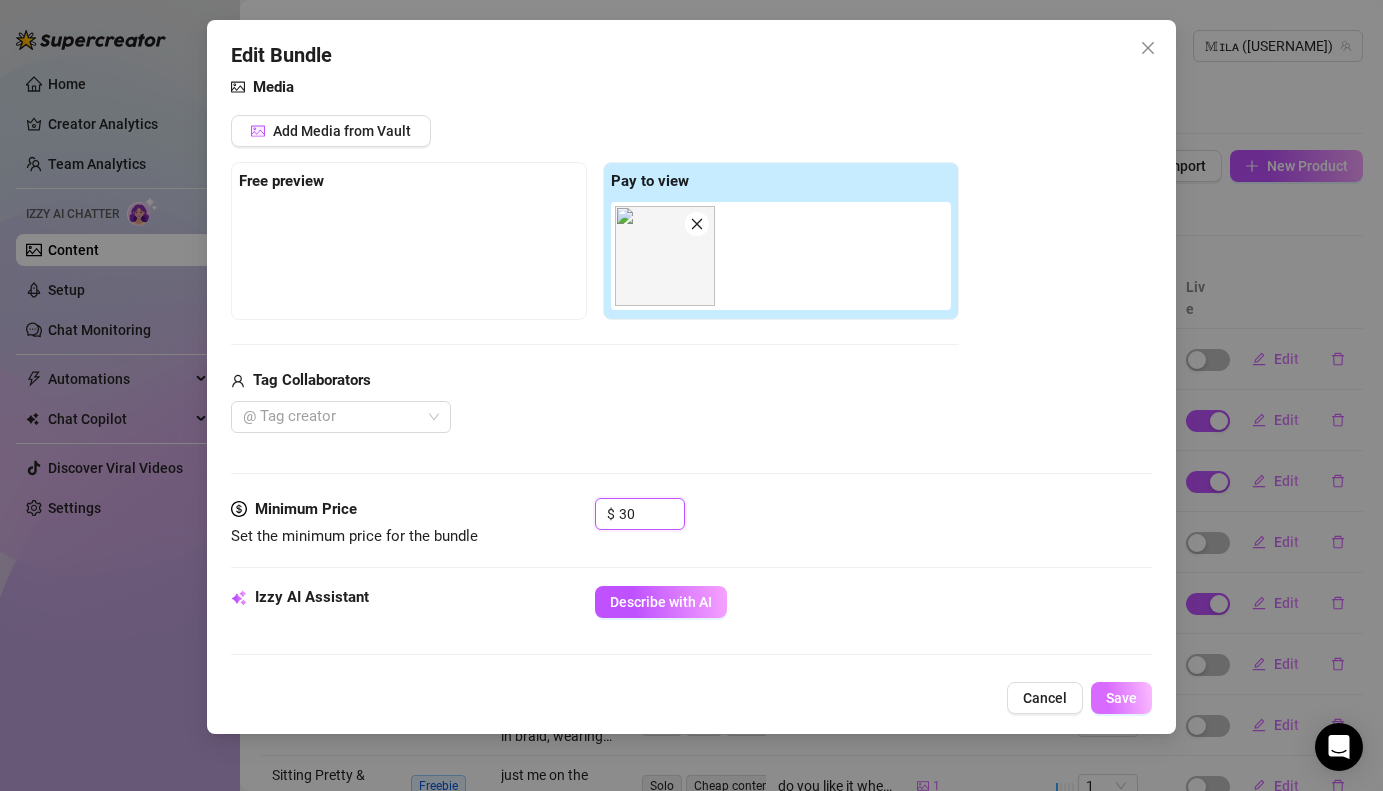 type on "30" 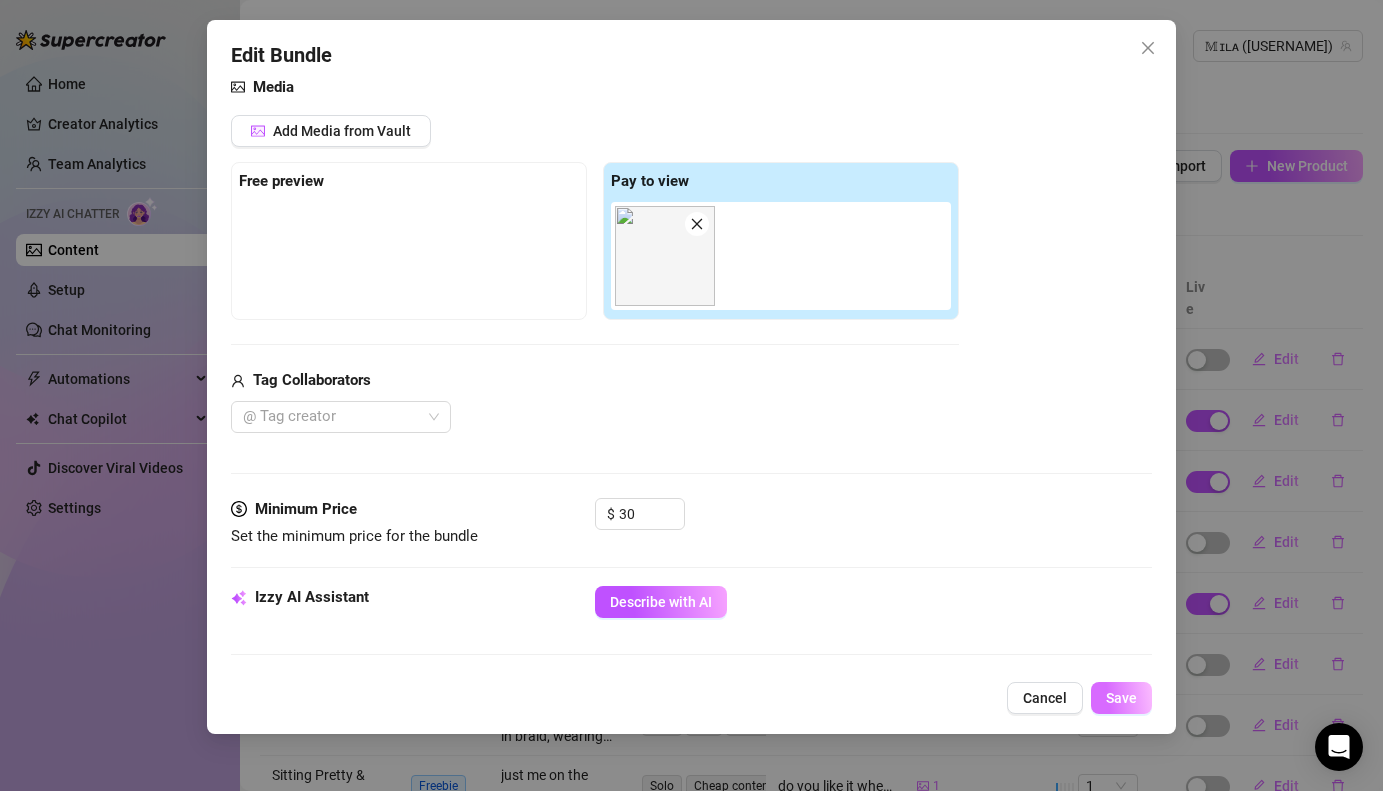 click on "Save" at bounding box center (1121, 698) 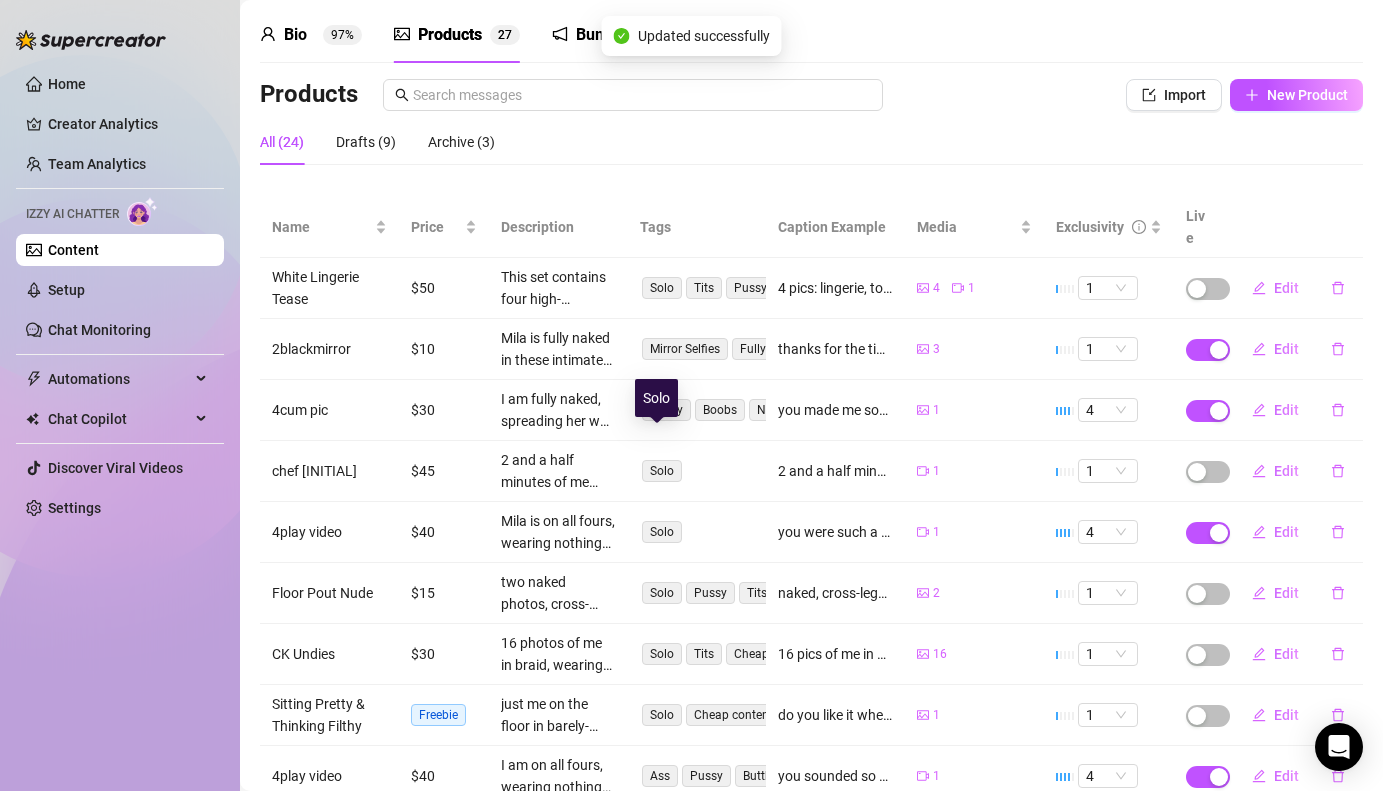 scroll, scrollTop: 78, scrollLeft: 0, axis: vertical 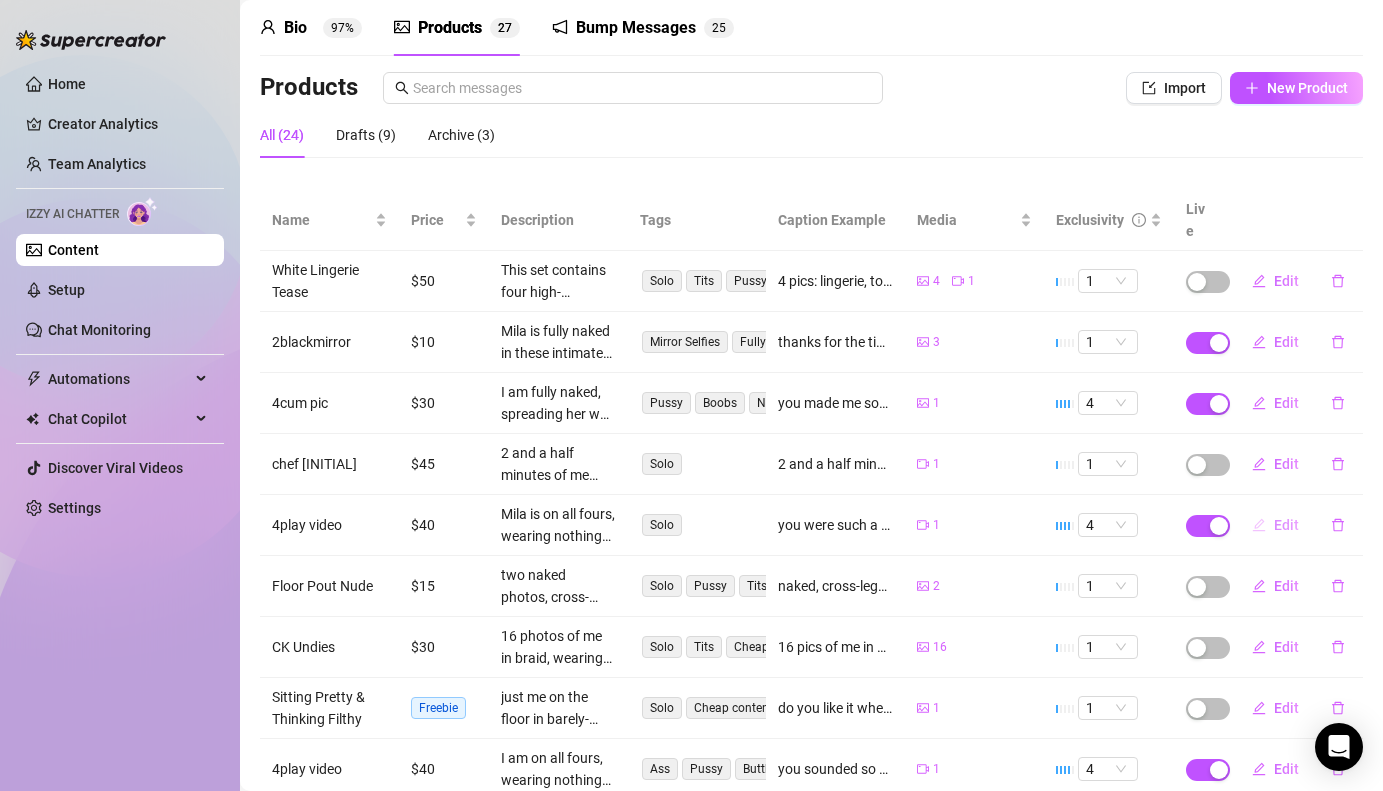 click on "Edit" at bounding box center [1286, 525] 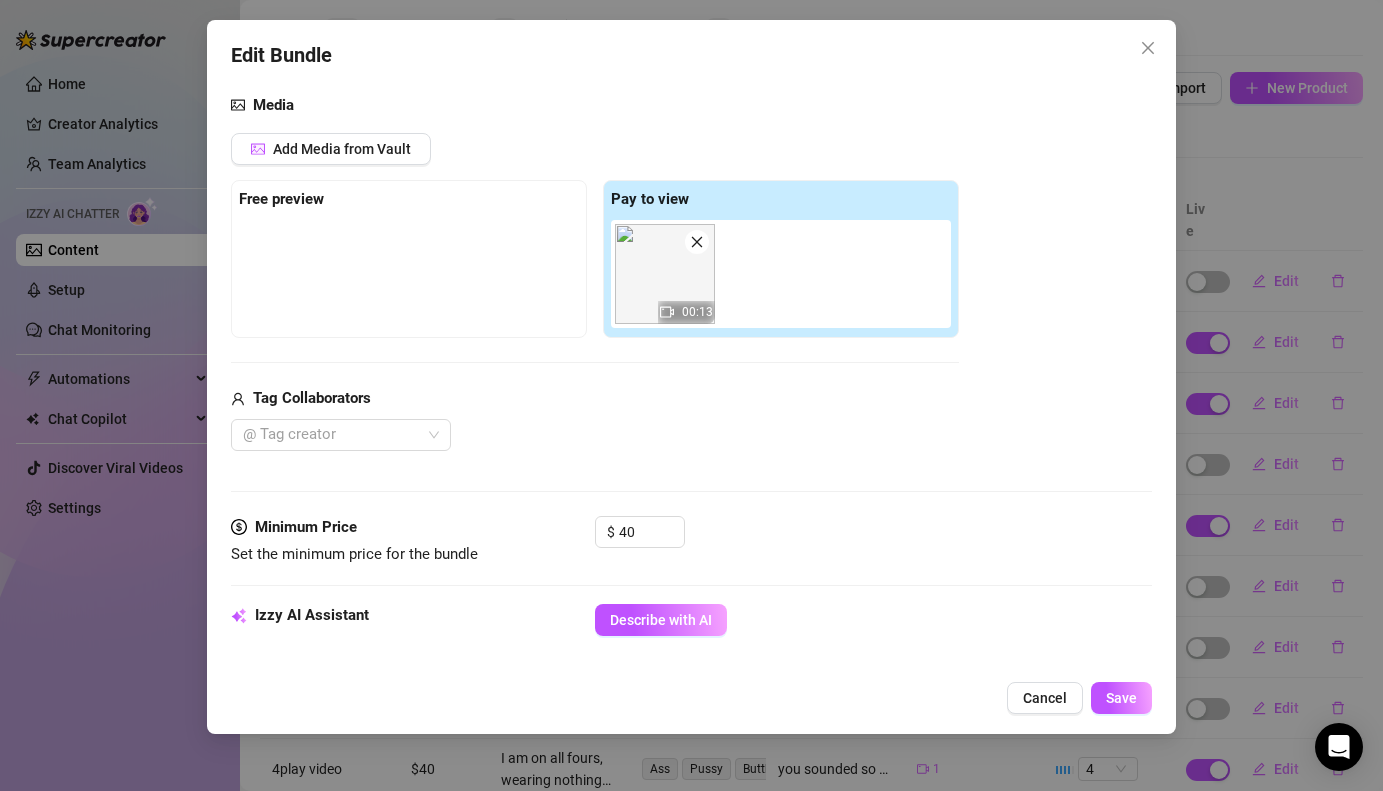scroll, scrollTop: 282, scrollLeft: 0, axis: vertical 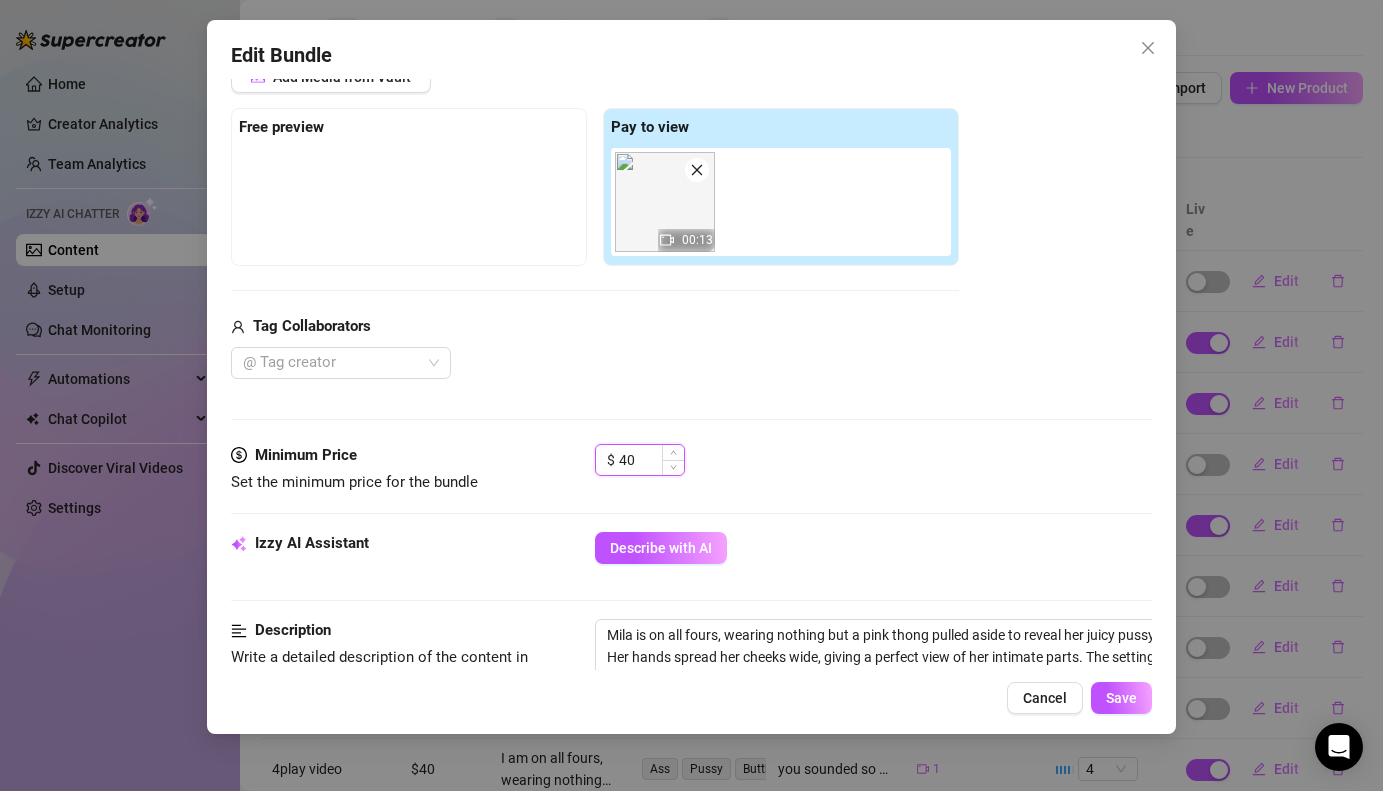 click on "40" at bounding box center (651, 460) 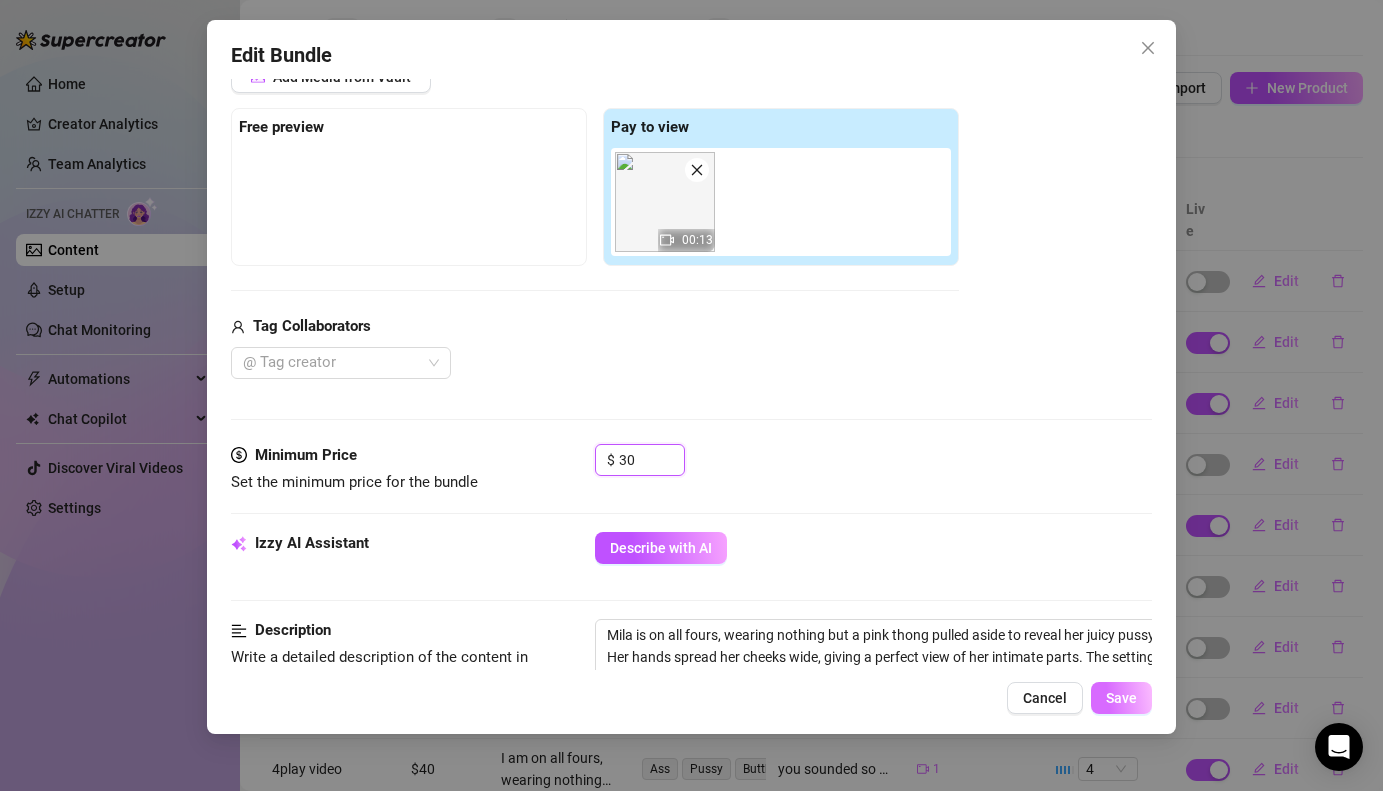 type on "30" 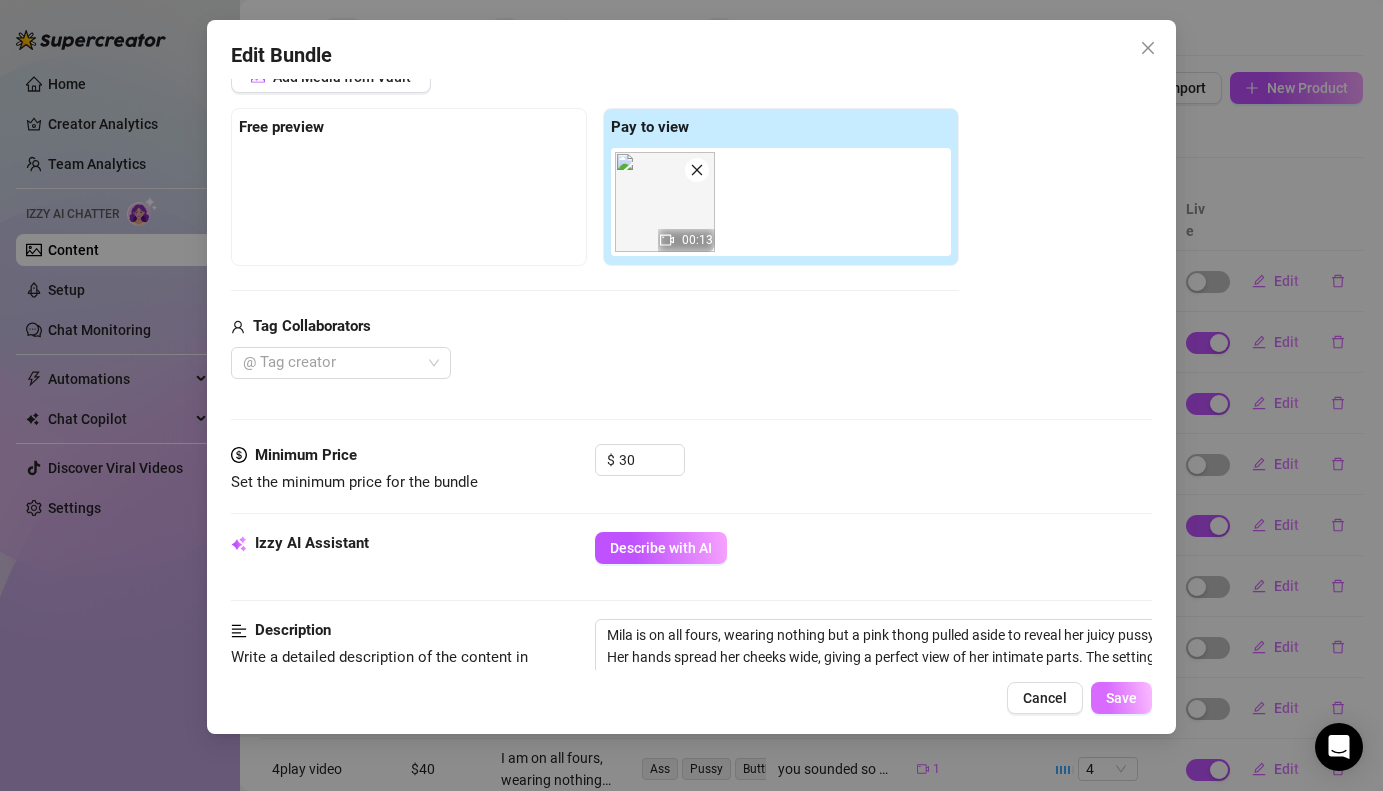 click on "Save" at bounding box center (1121, 698) 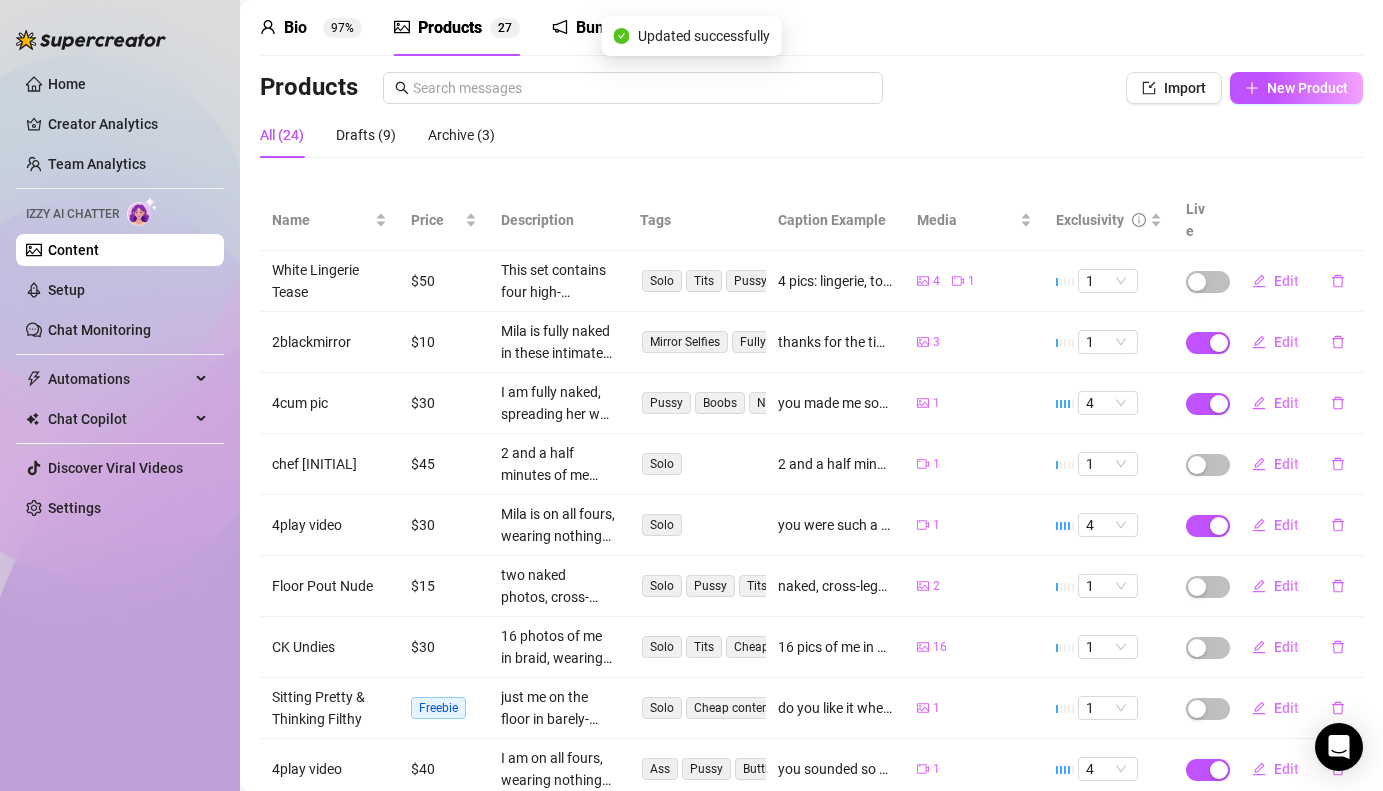 scroll, scrollTop: 185, scrollLeft: 0, axis: vertical 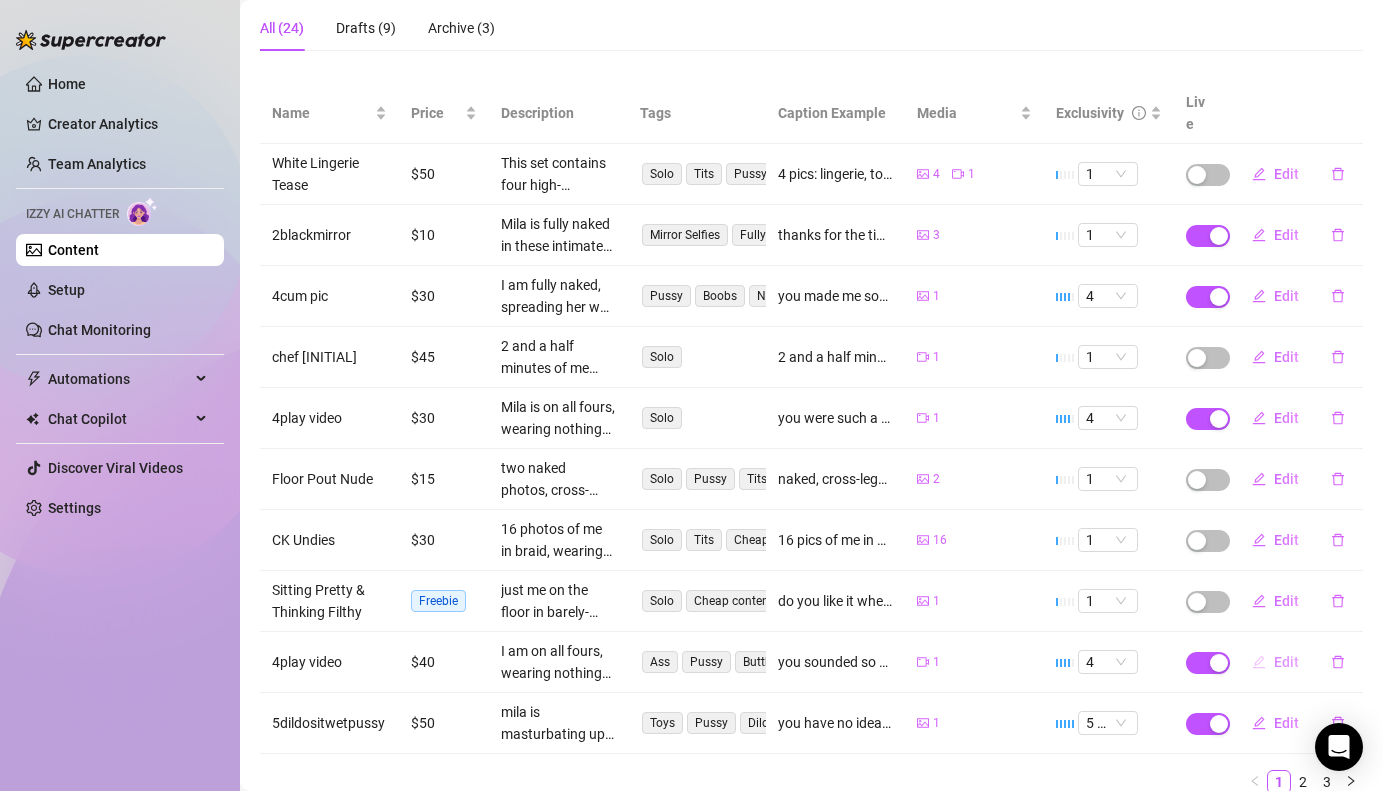 click on "Edit" at bounding box center (1286, 662) 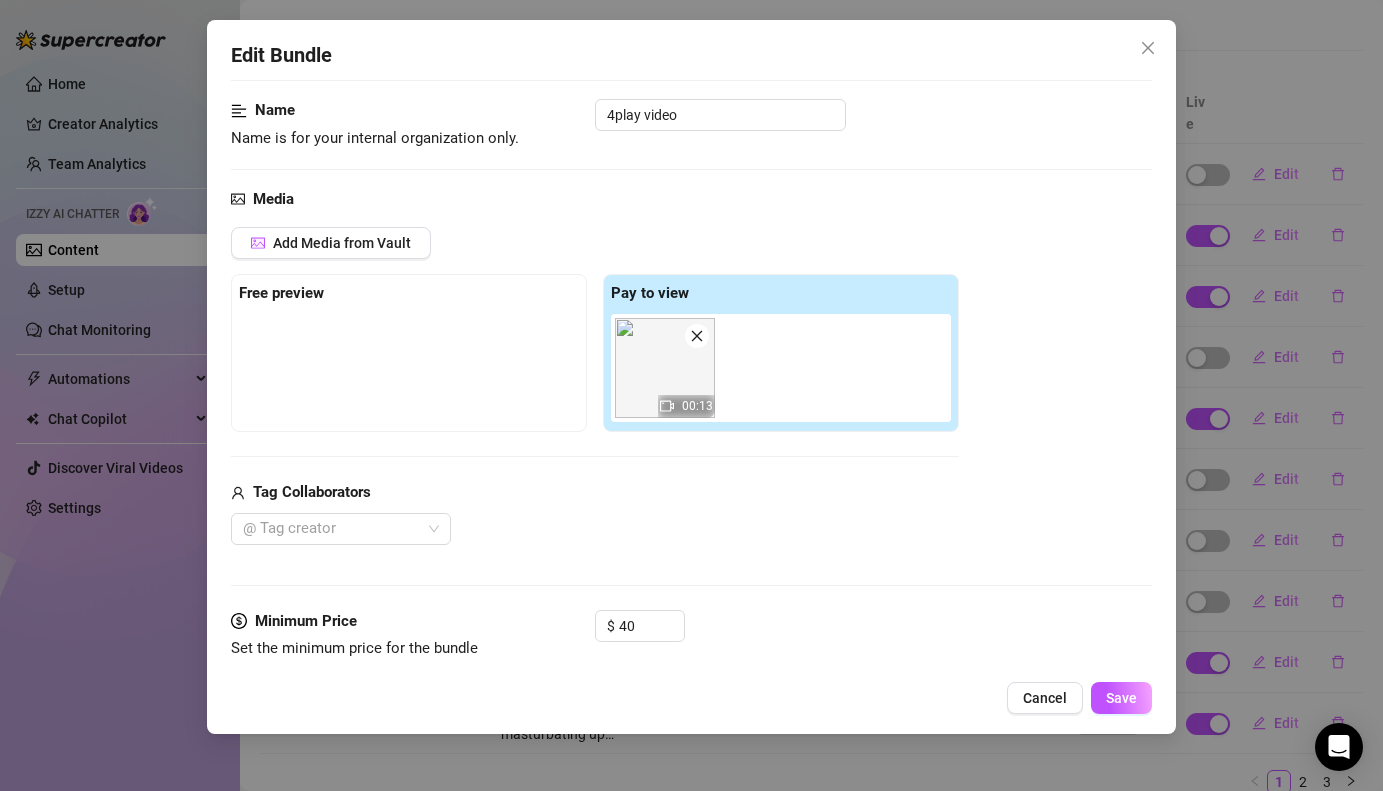 scroll, scrollTop: 229, scrollLeft: 0, axis: vertical 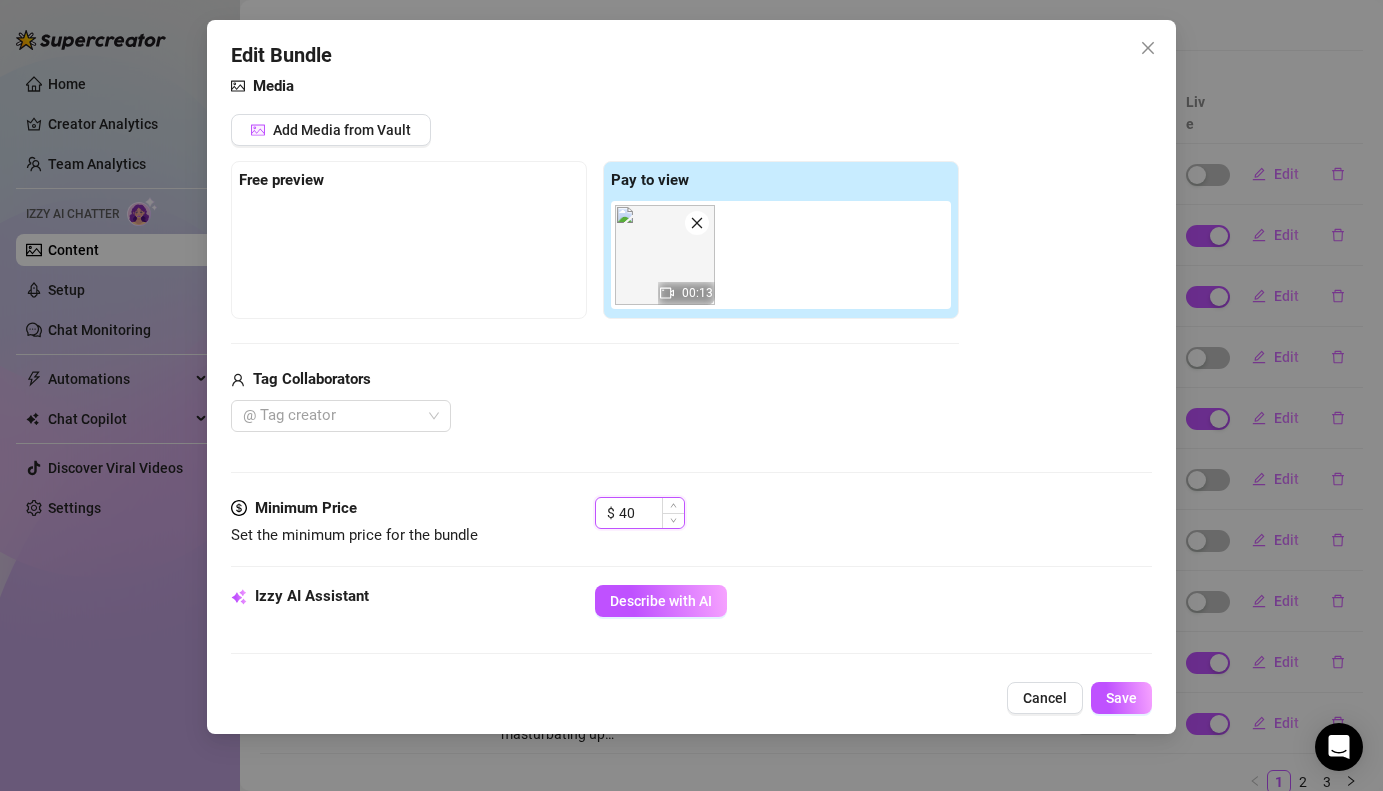 click on "40" at bounding box center (651, 513) 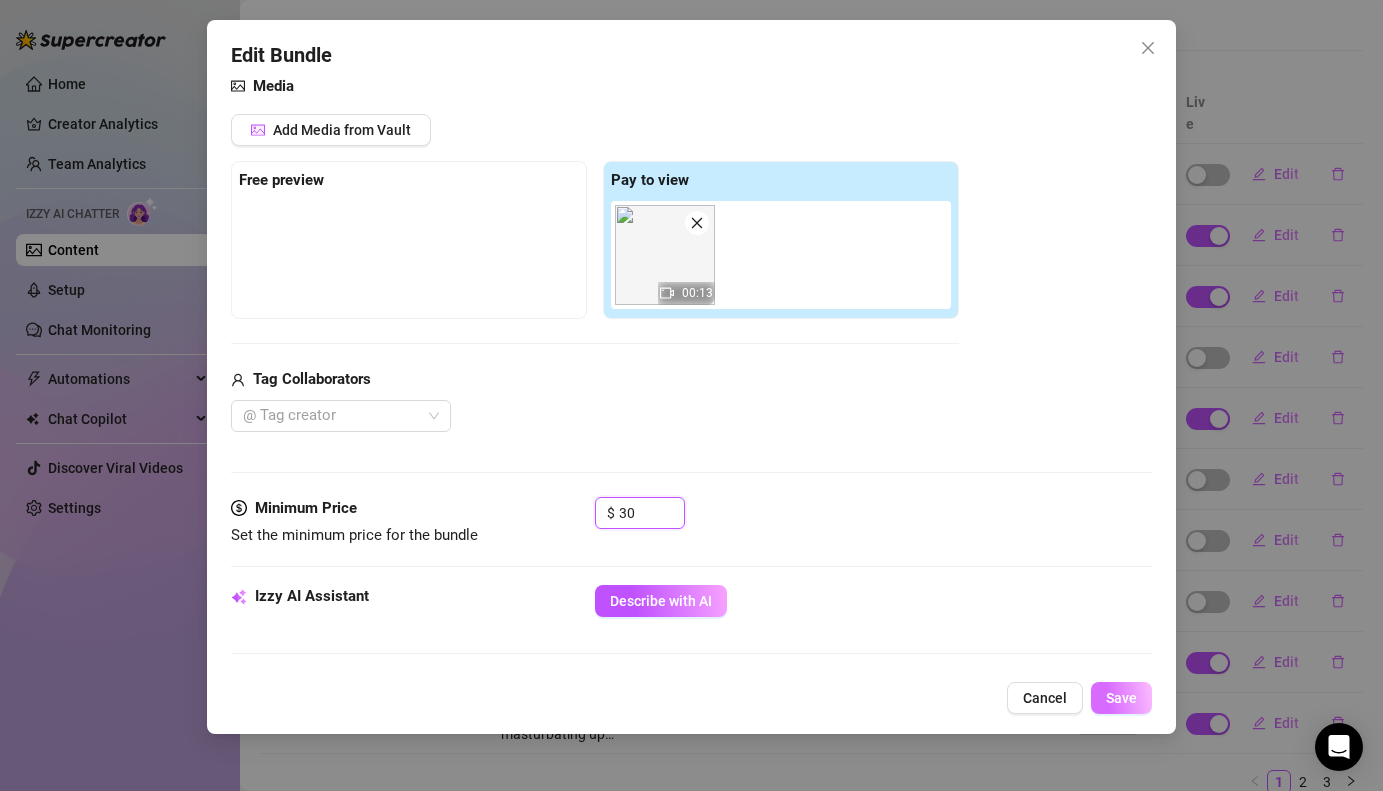 type on "30" 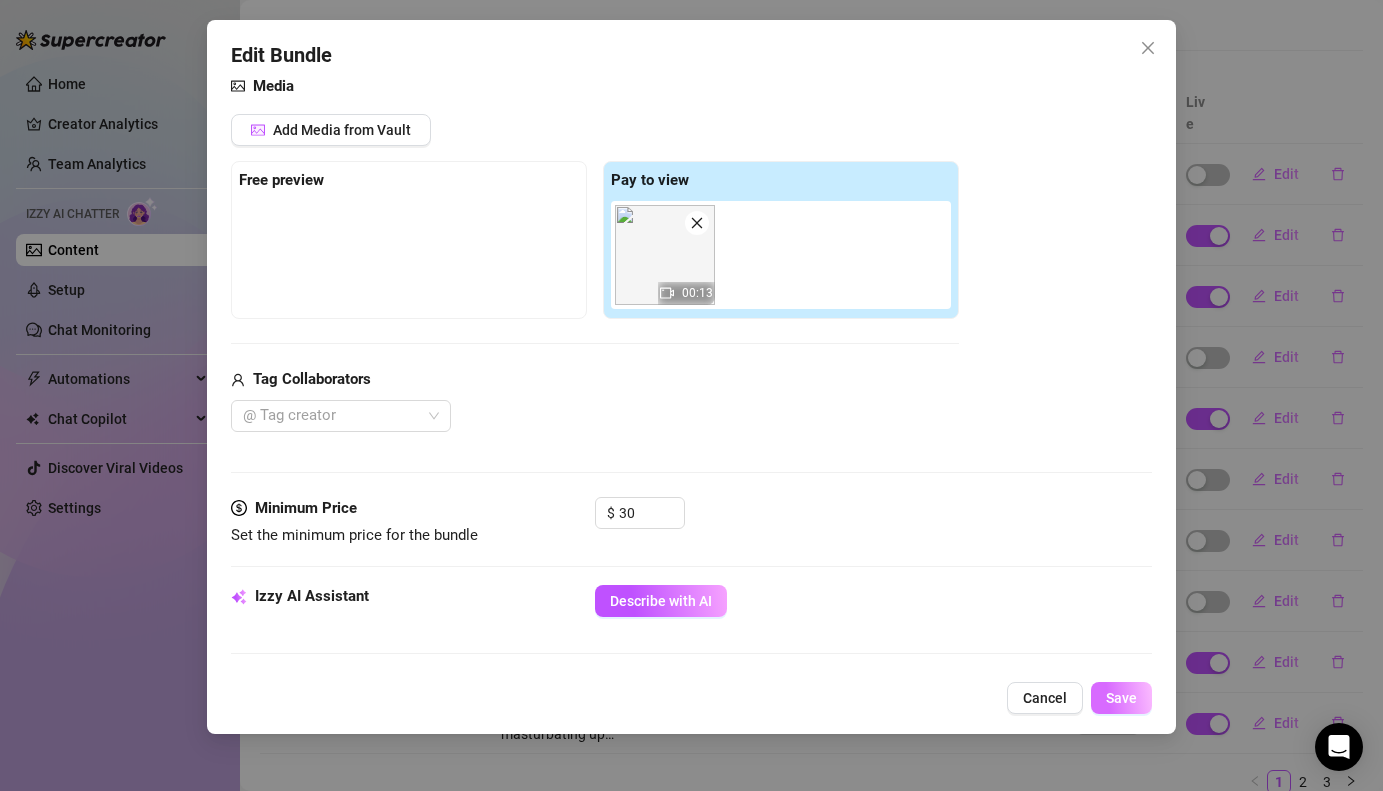 click on "Save" at bounding box center (1121, 698) 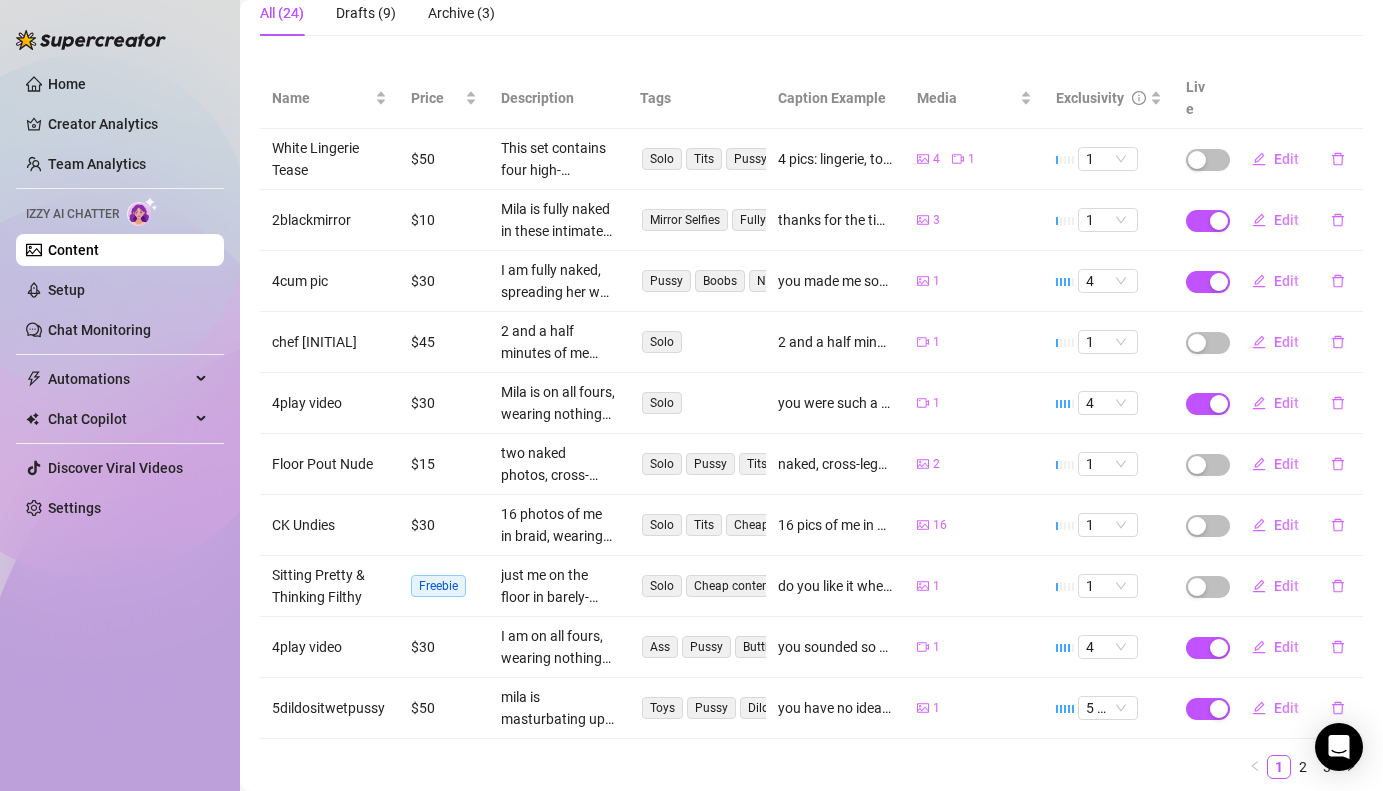 scroll, scrollTop: 242, scrollLeft: 0, axis: vertical 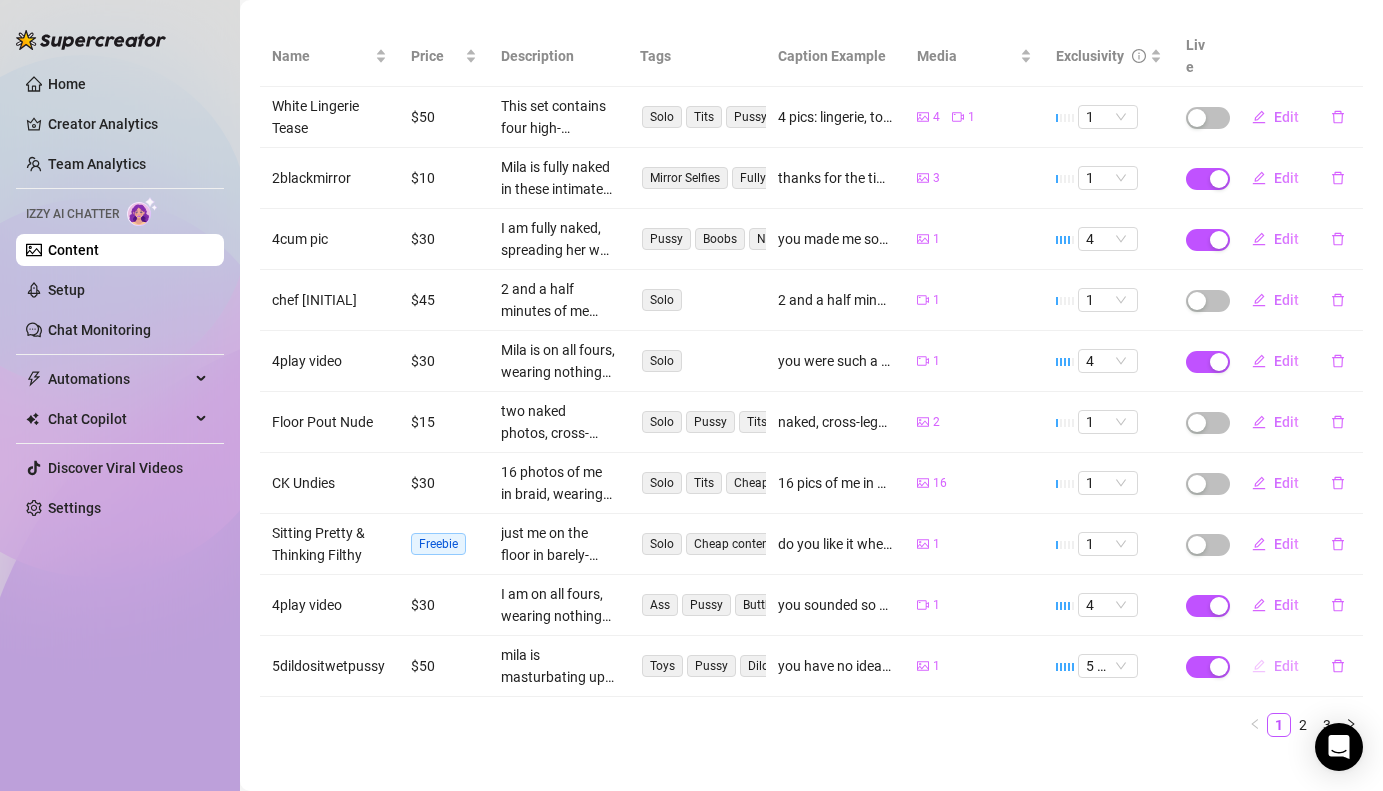 click on "Edit" at bounding box center [1286, 666] 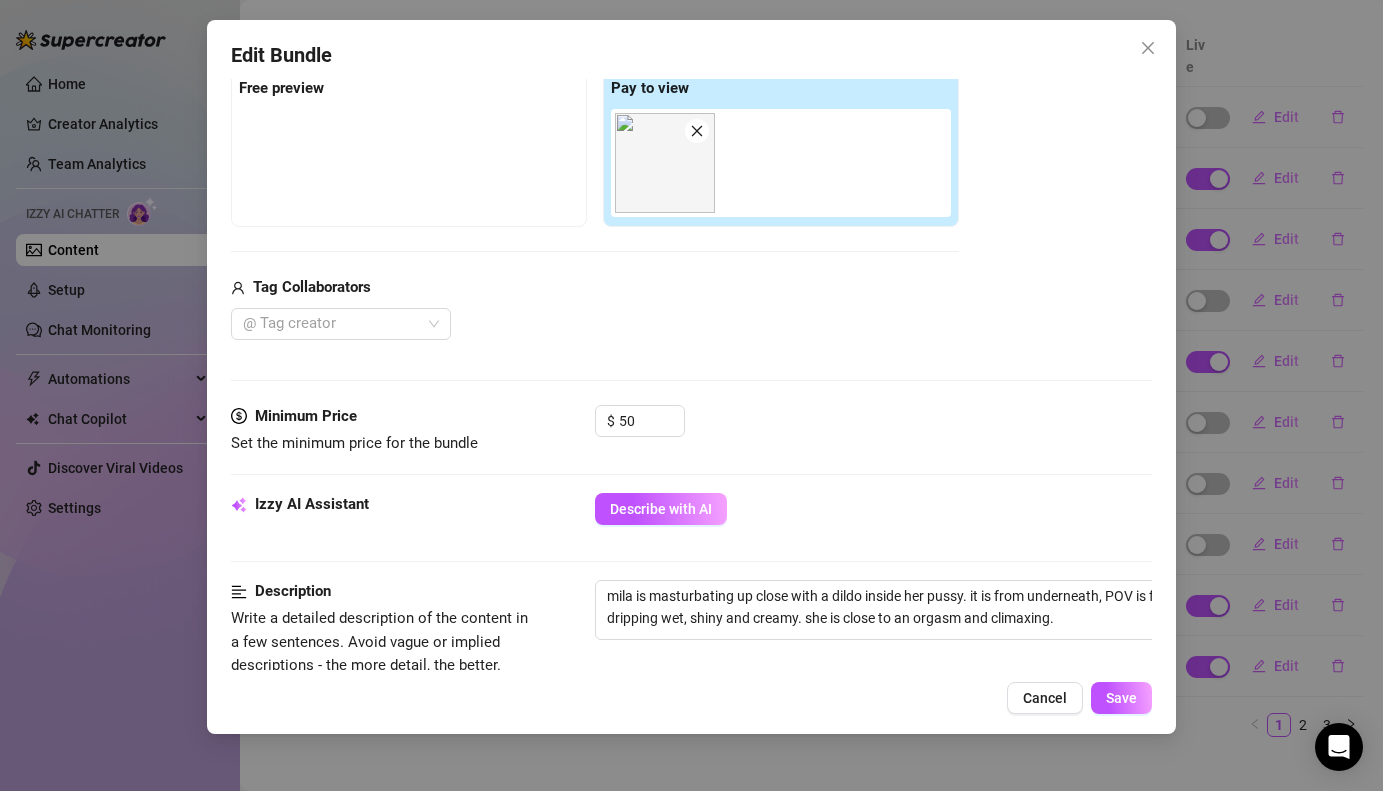 scroll, scrollTop: 325, scrollLeft: 0, axis: vertical 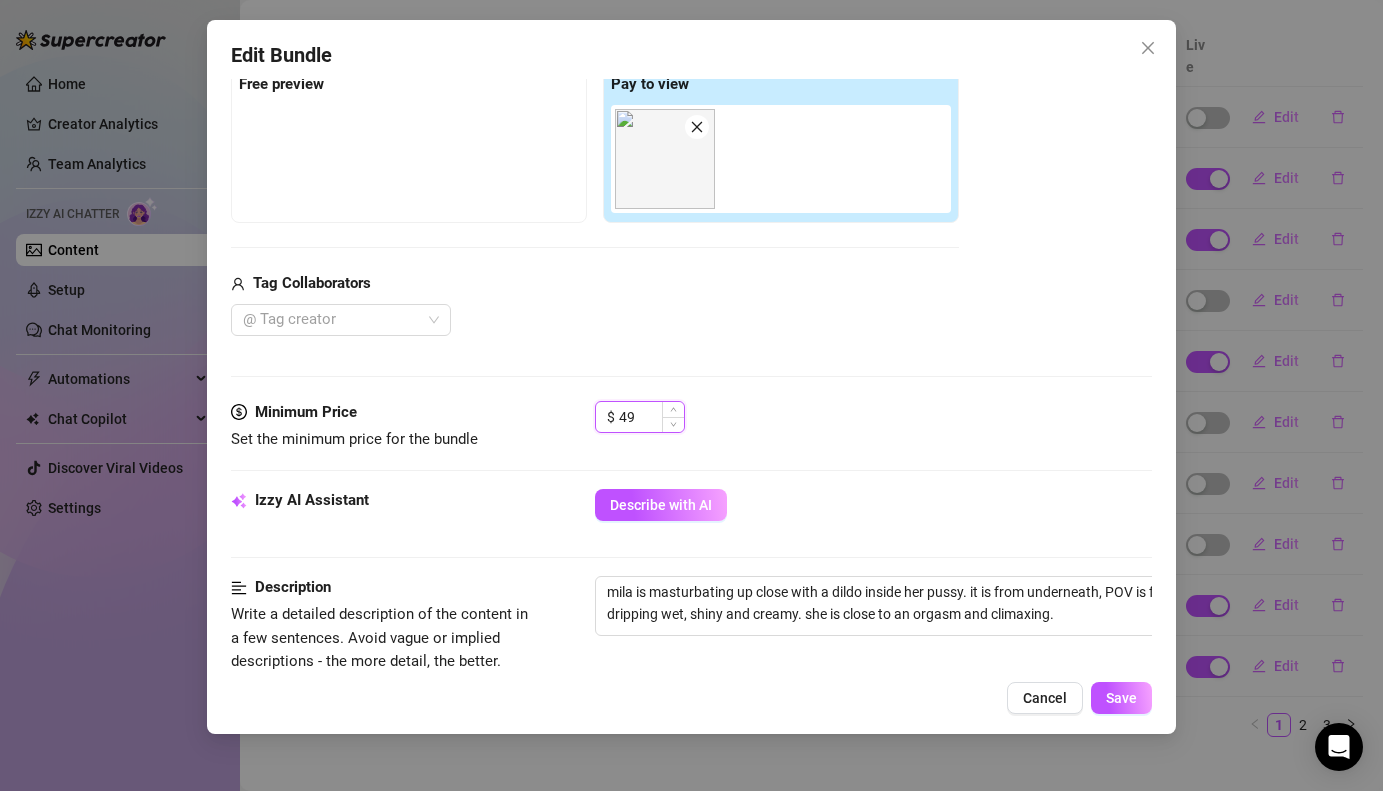 click 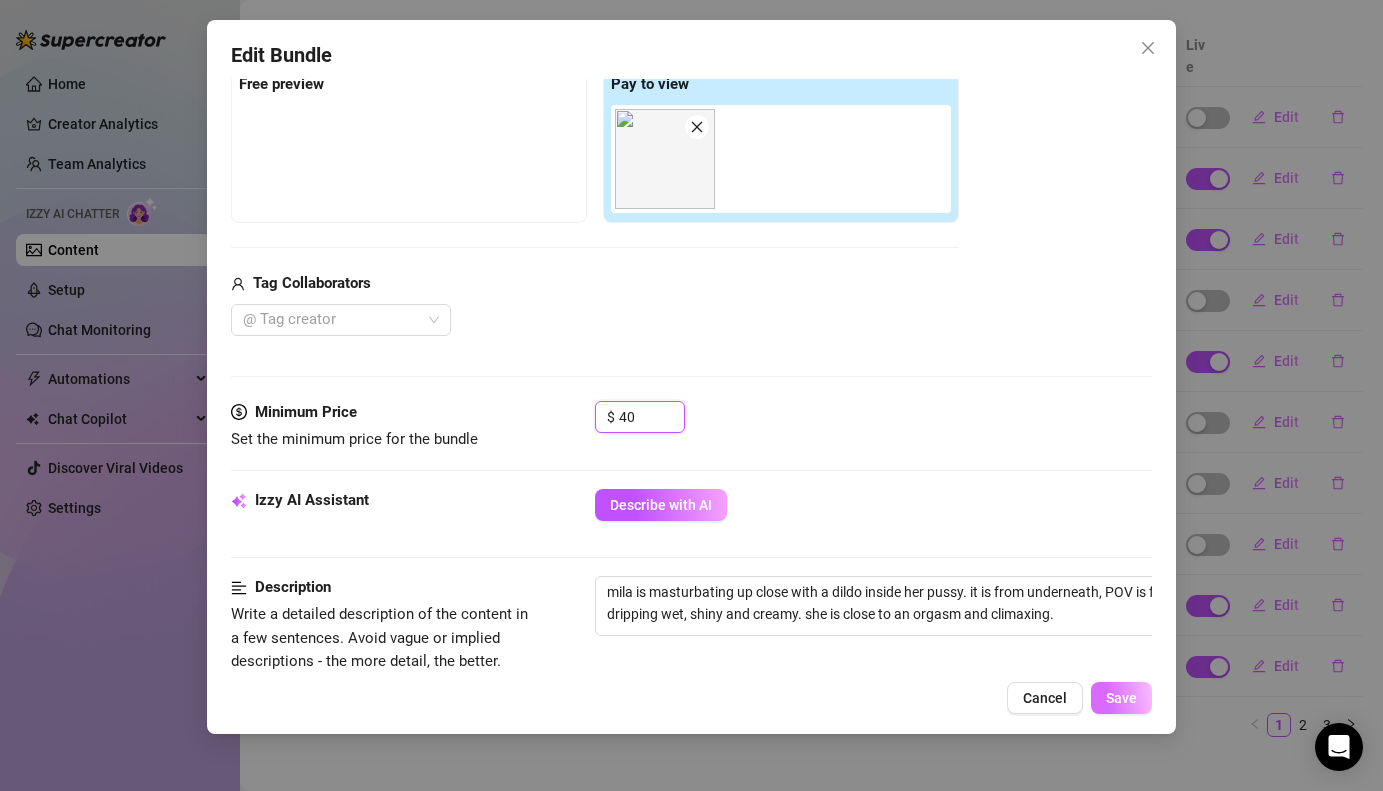 type on "40" 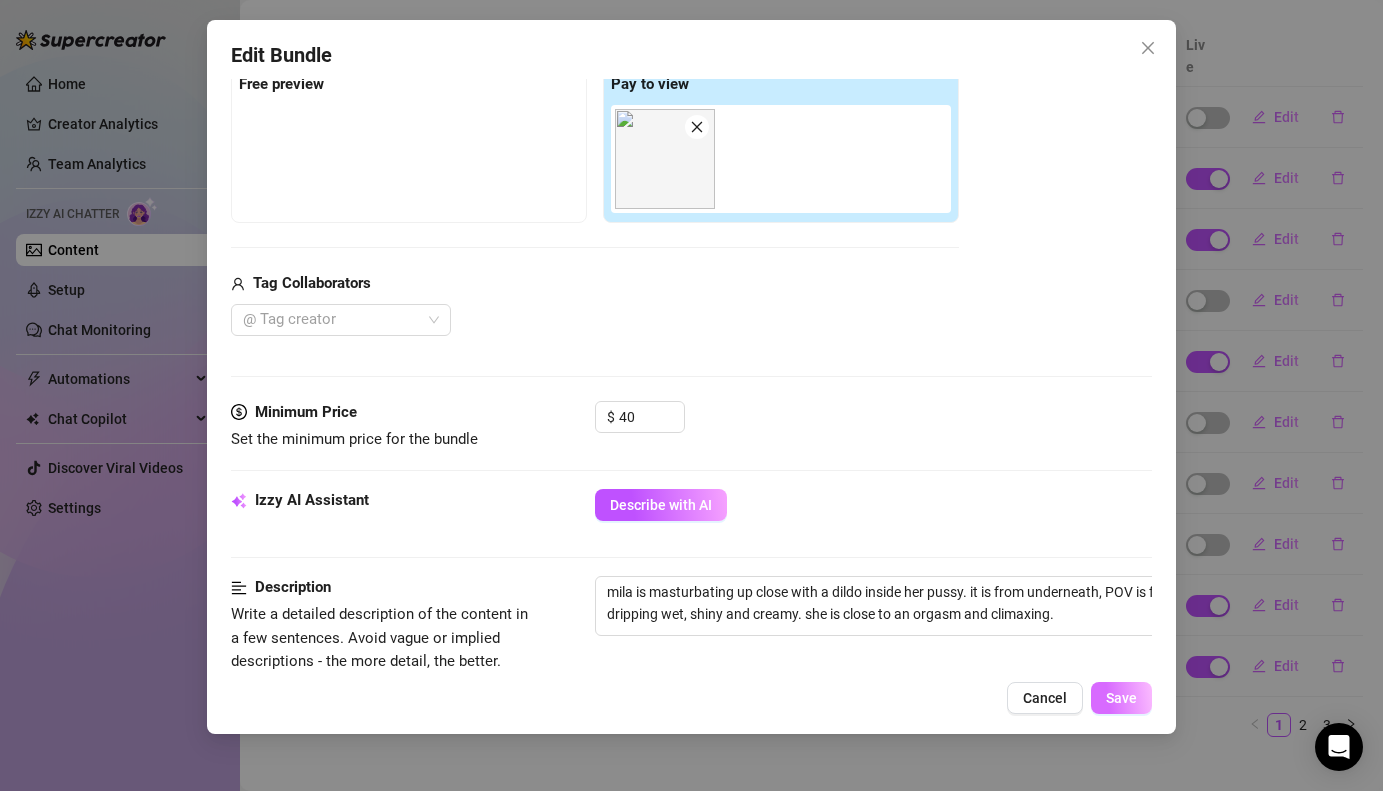 click on "Save" at bounding box center (1121, 698) 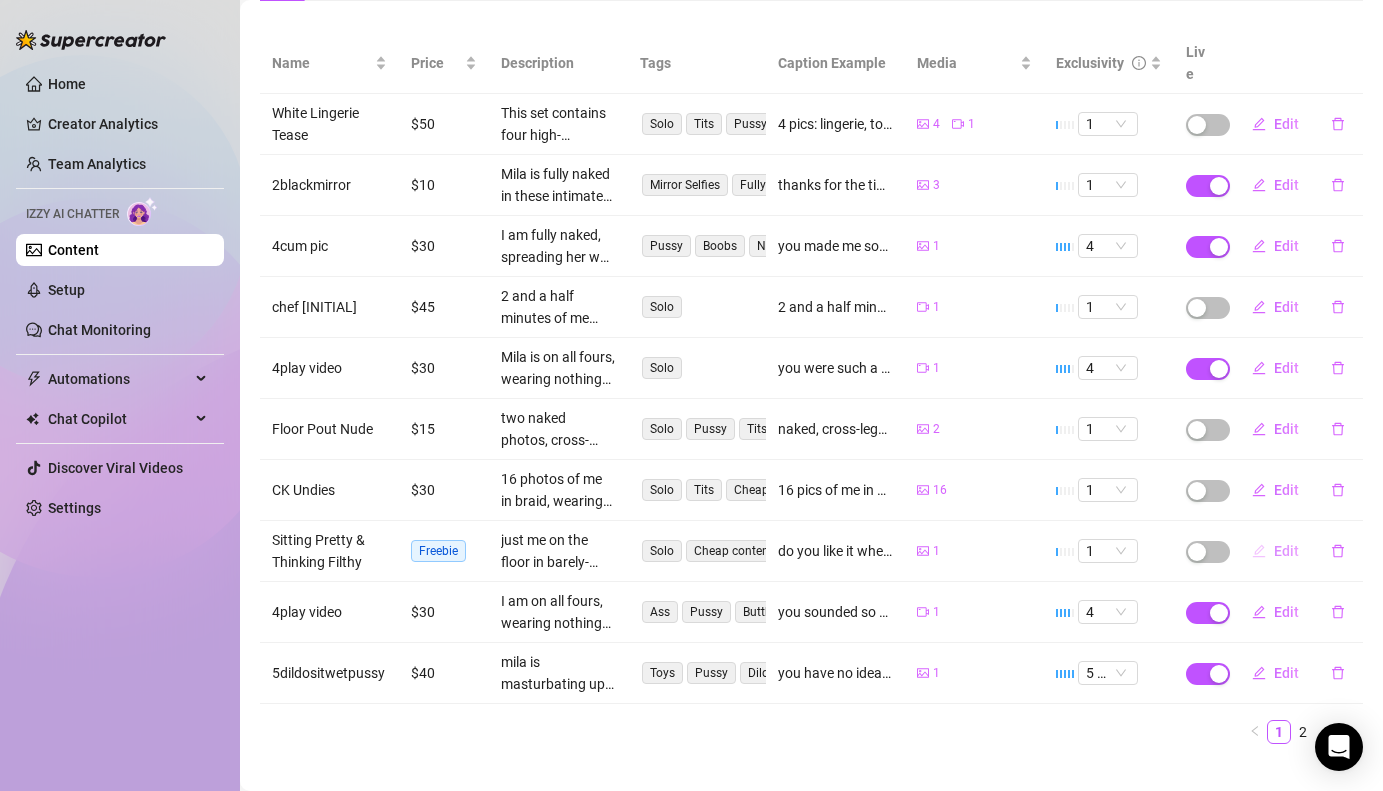 scroll, scrollTop: 242, scrollLeft: 0, axis: vertical 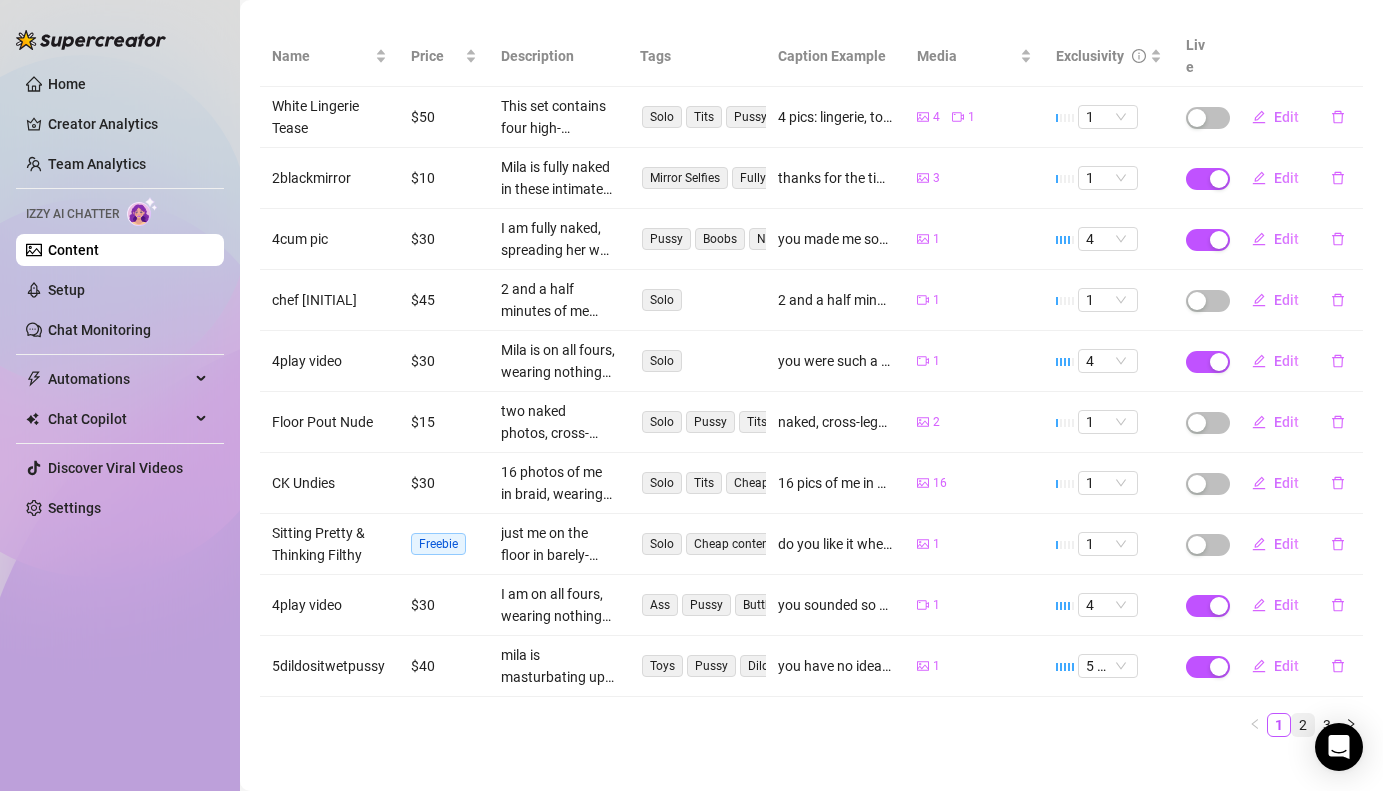 click on "2" at bounding box center [1303, 725] 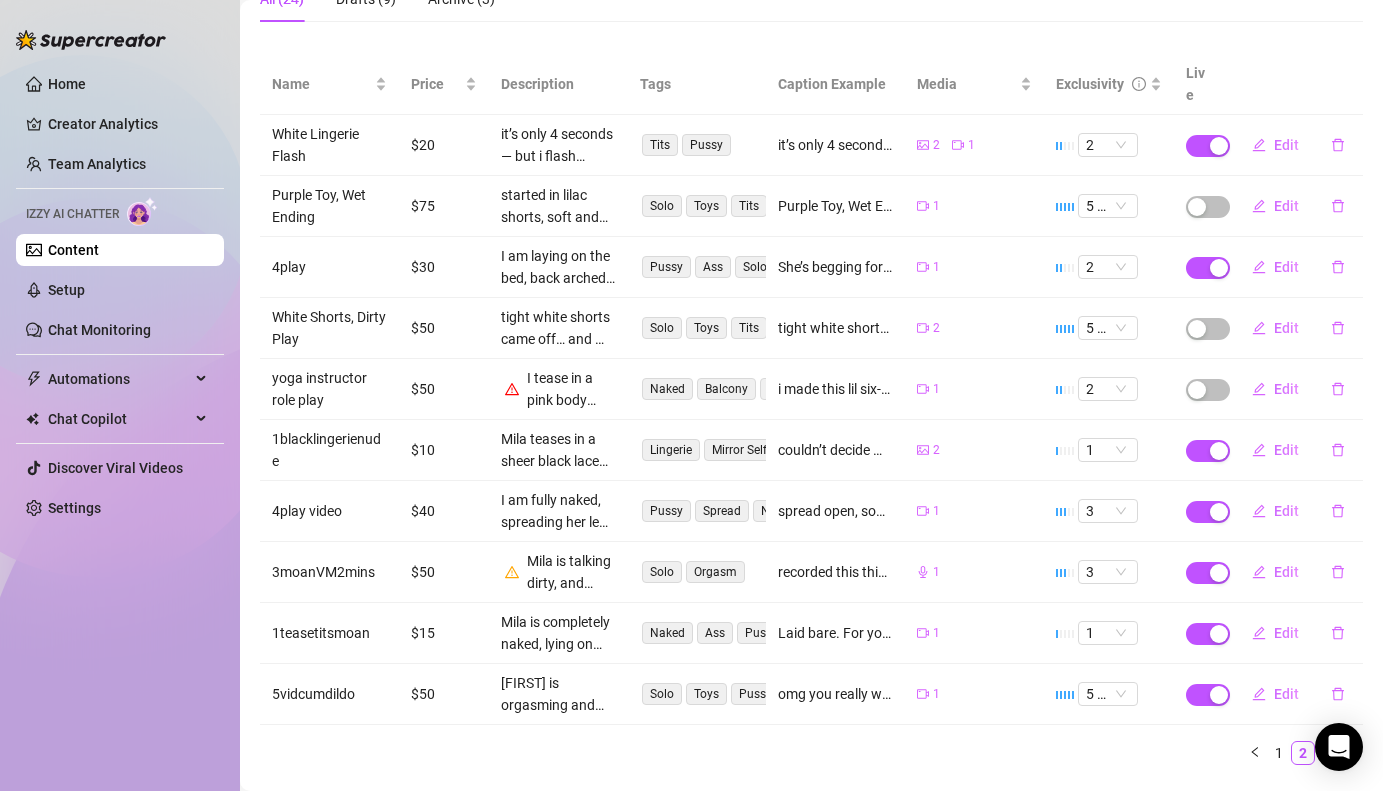 scroll, scrollTop: 215, scrollLeft: 0, axis: vertical 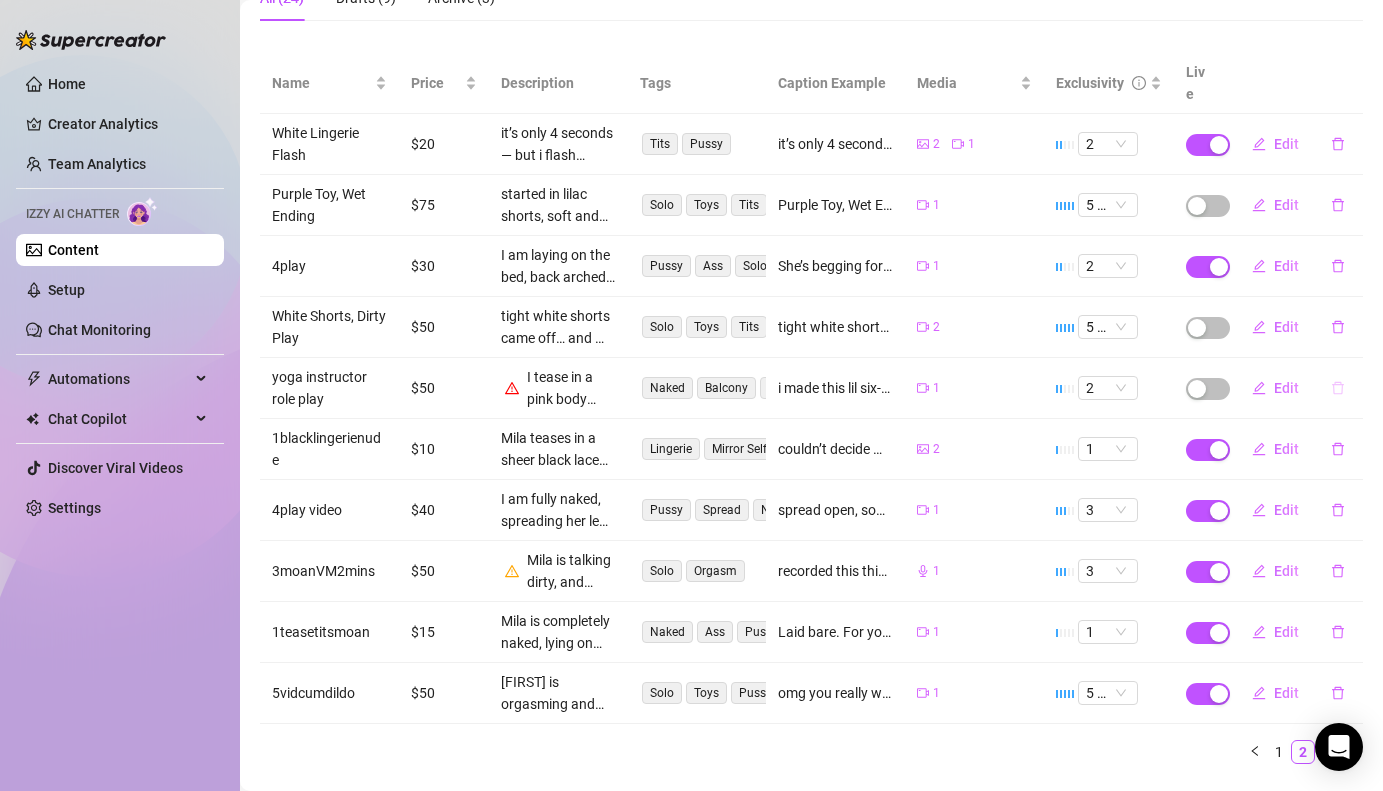 click 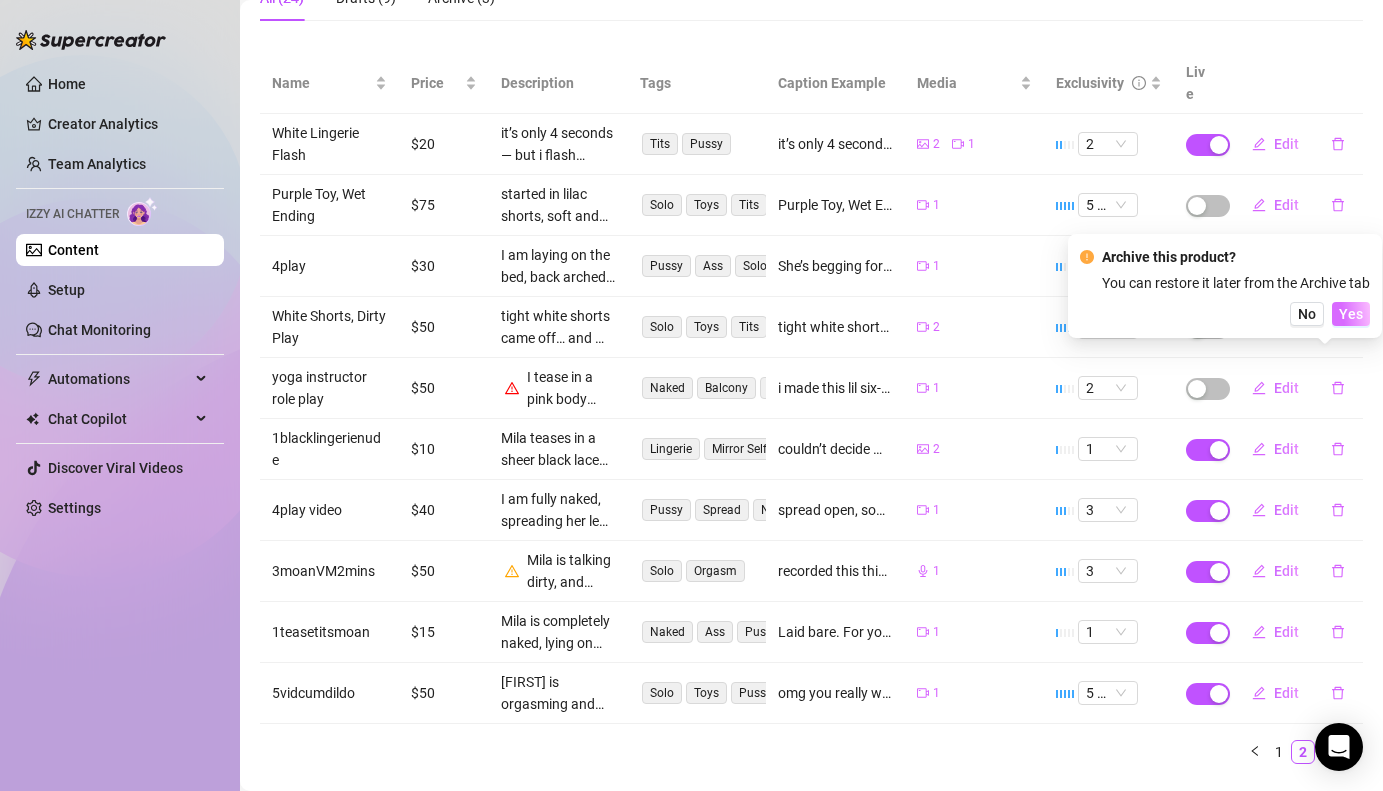 click on "Yes" at bounding box center [1351, 314] 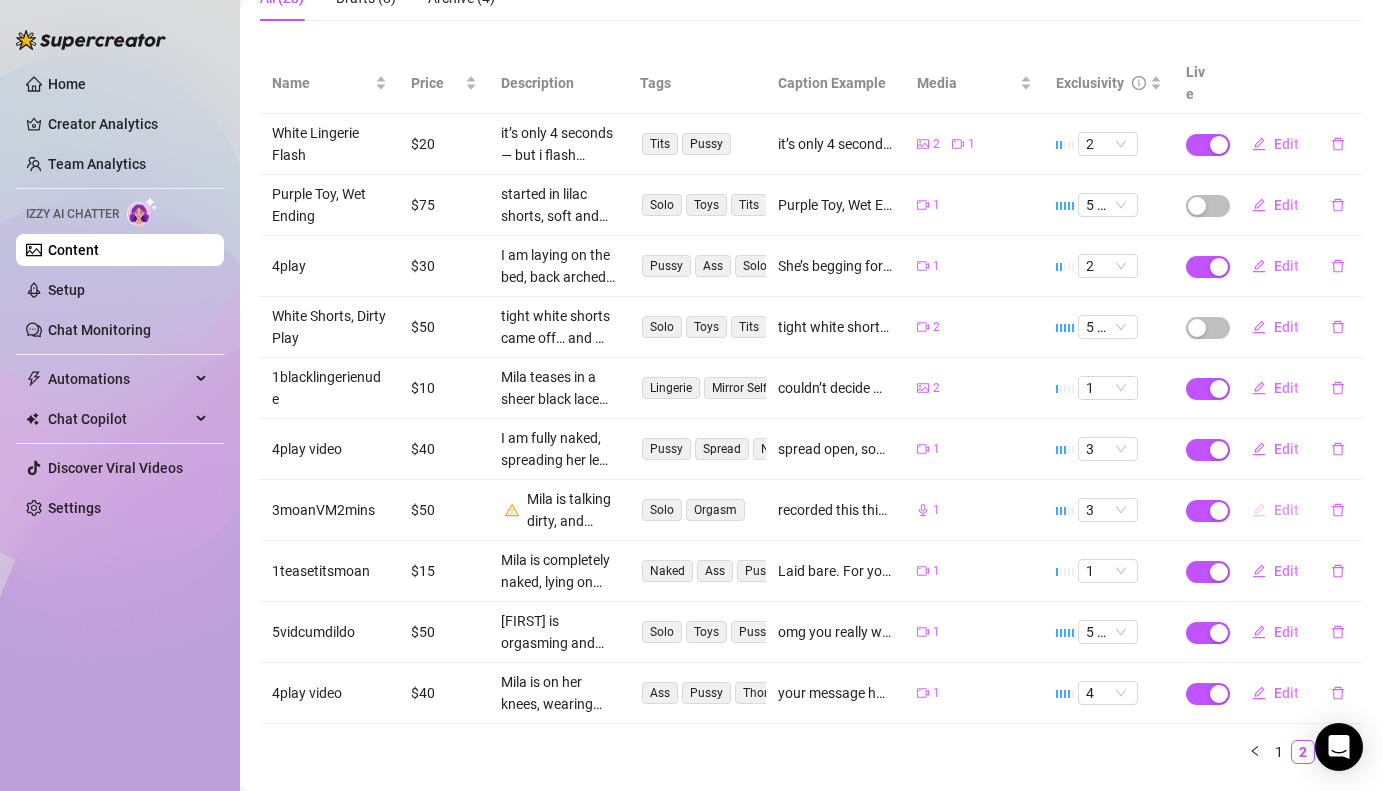 click on "Edit" at bounding box center (1286, 510) 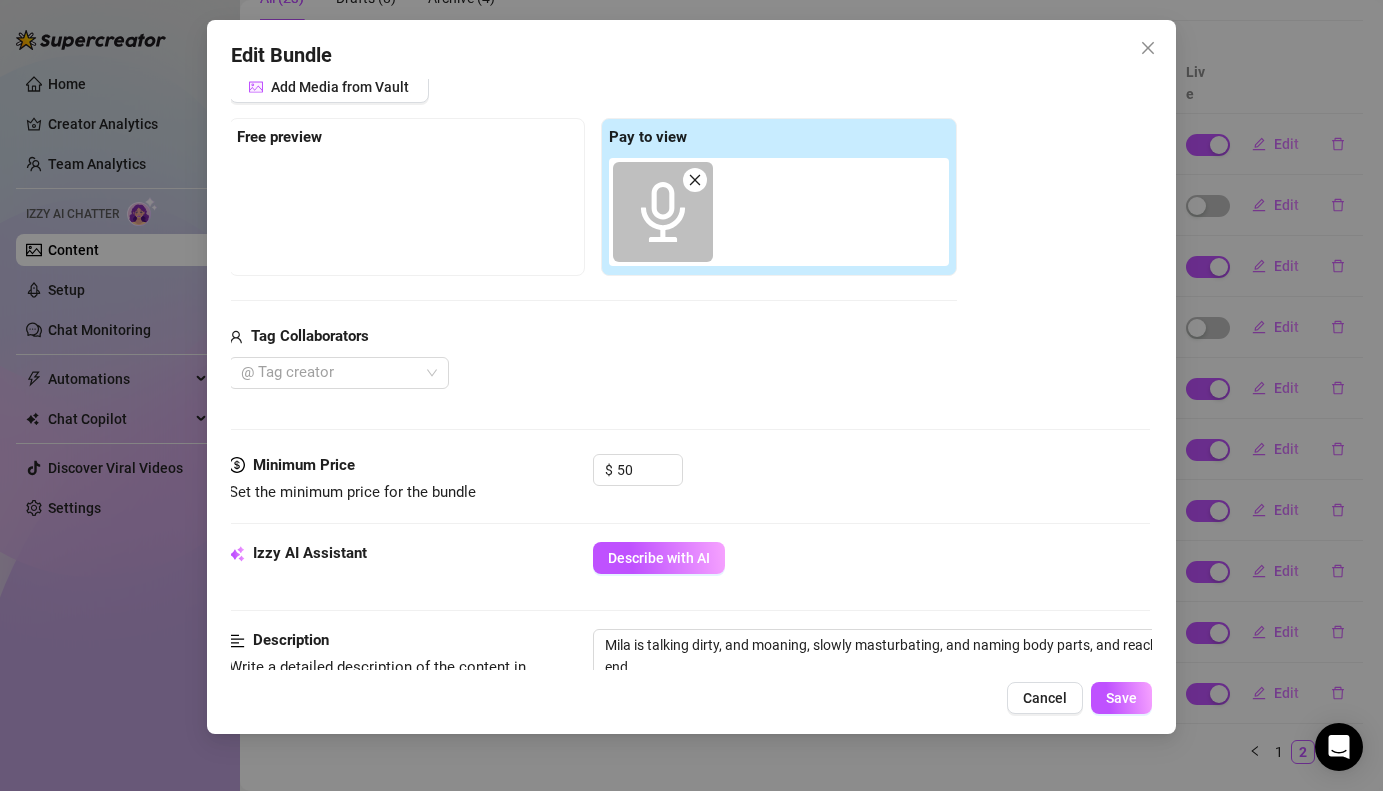 scroll, scrollTop: 306, scrollLeft: 2, axis: both 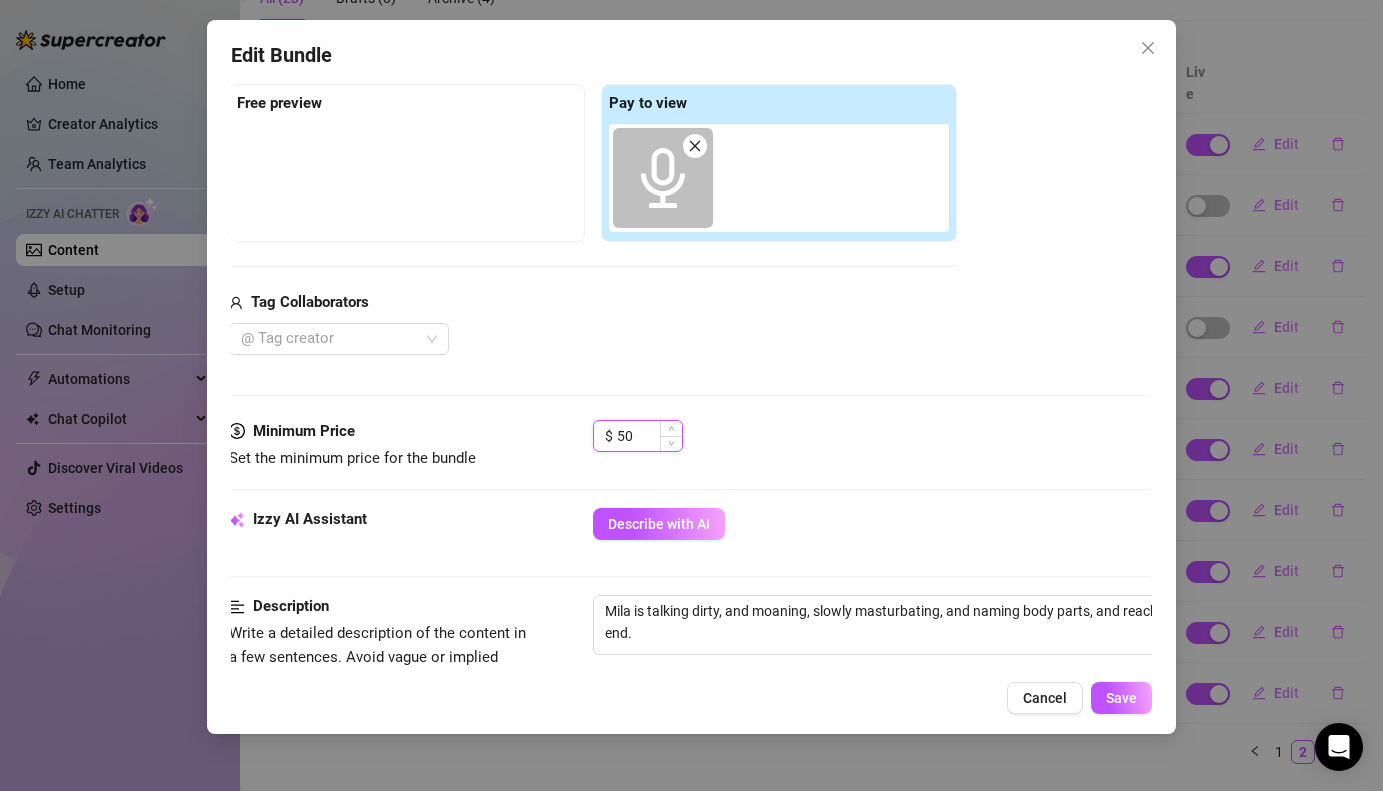 click on "50" at bounding box center (649, 436) 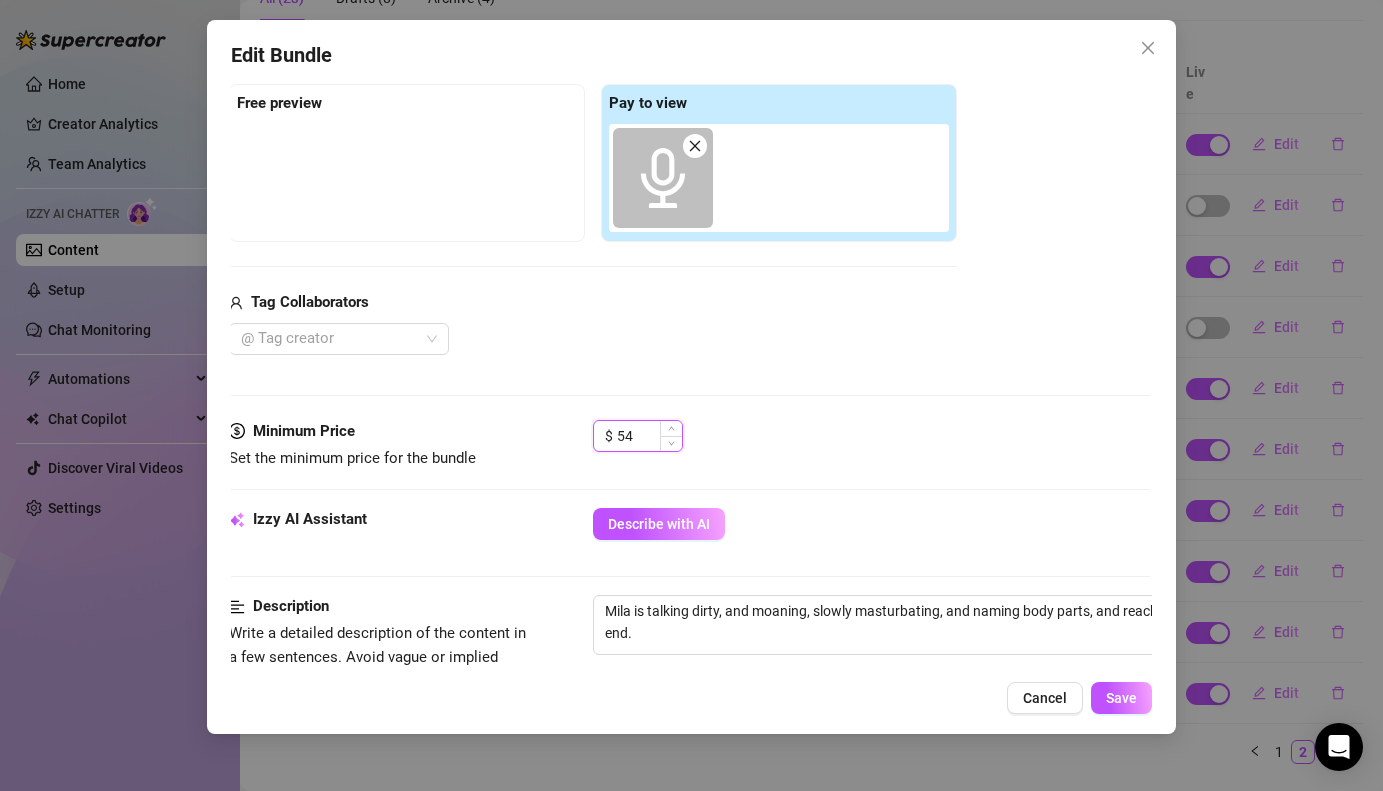 type on "5" 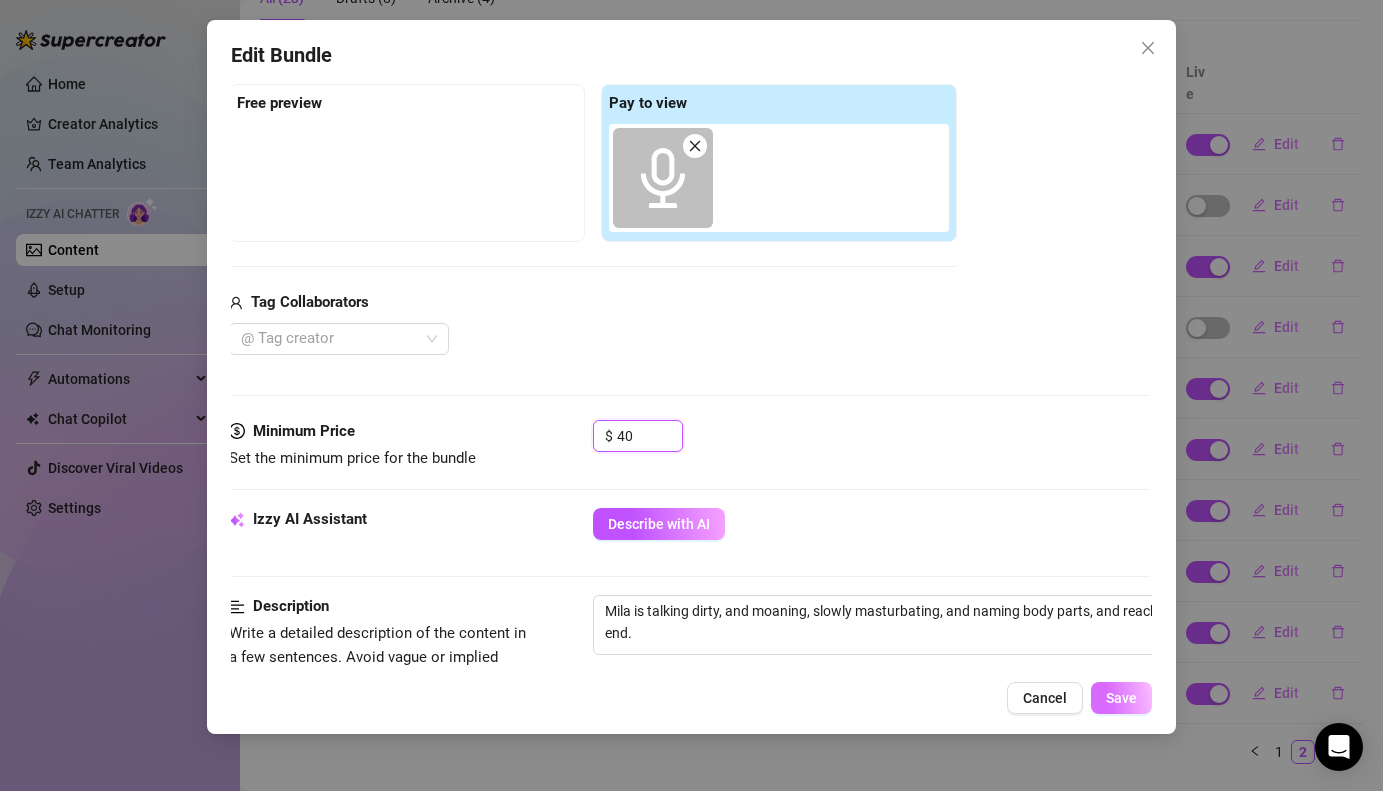 type on "40" 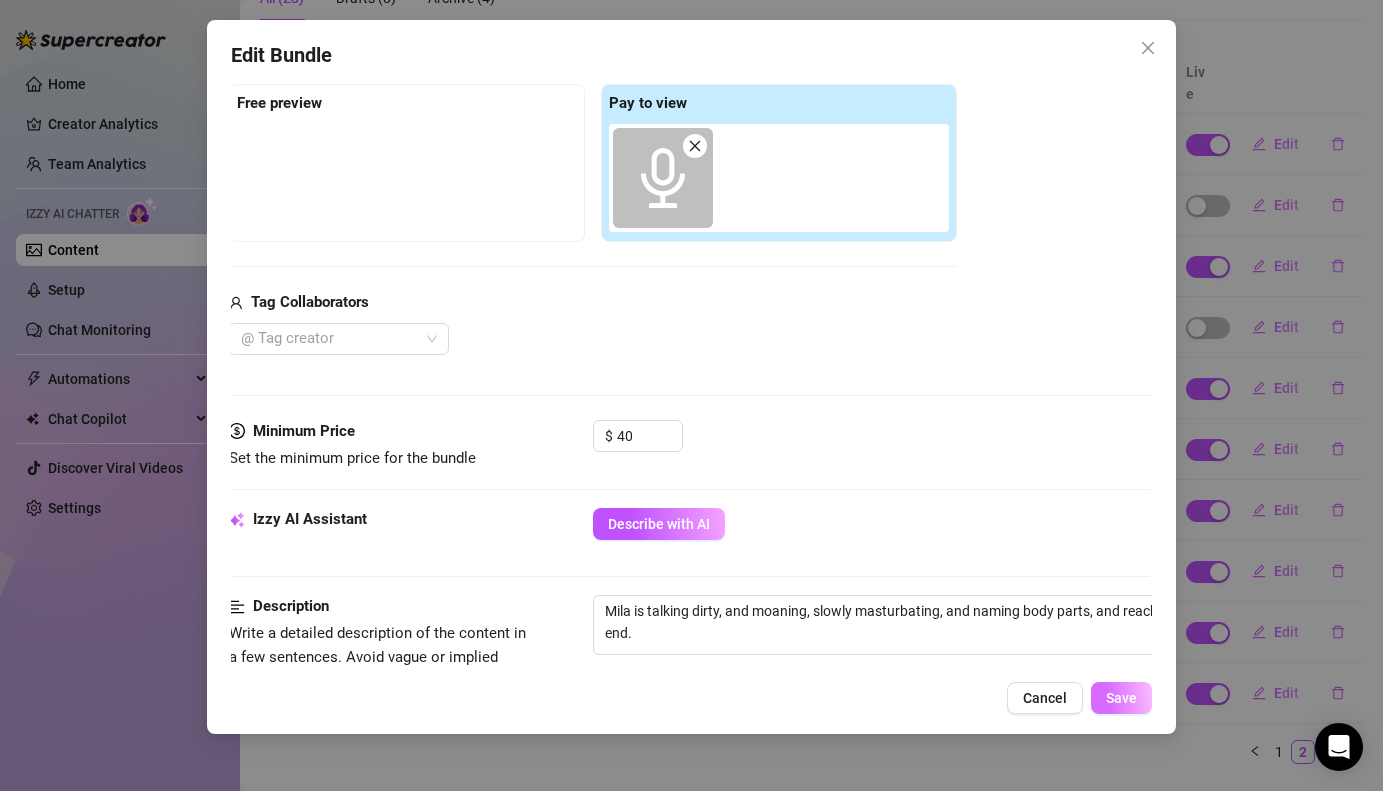 click on "Save" at bounding box center (1121, 698) 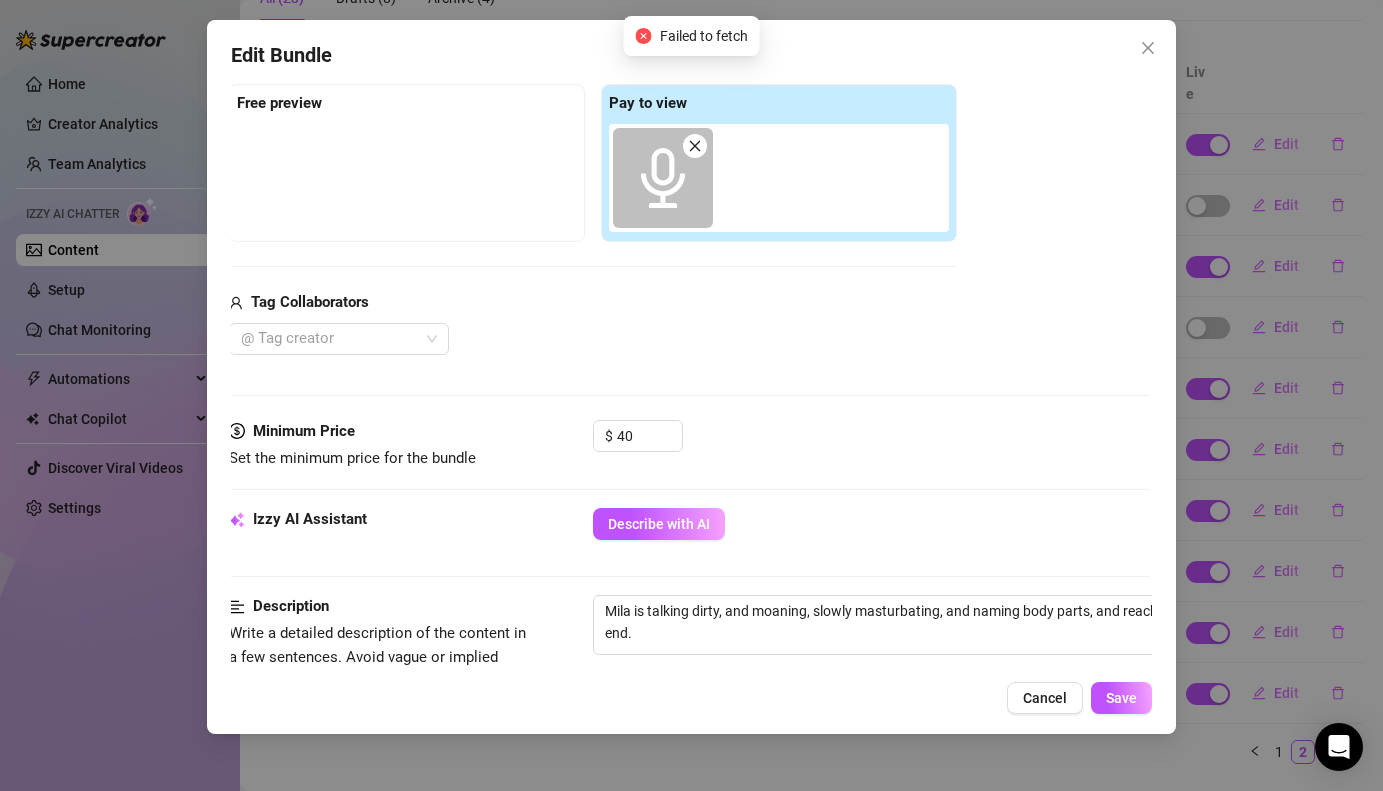 click on "Edit Bundle Account 𝑴ɪʟᴀ (@onlymila) Name Name is for your internal organization only. 3moanVM2mins Media Add Media from Vault Free preview Pay to view Tag Collaborators   @ Tag creator Minimum Price Set the minimum price for the bundle $ 40 Izzy AI Assistant Describe with AI Description Write a detailed description of the content in a few sentences. Avoid vague or implied descriptions - the more detail, the better.  No need to include metadata like duration or photo count. Mila is talking dirty, and moaning, slowly masturbating, and naming body parts, and reaching a climax at the end.  Tags Simple keywords that describe and summarize the content, like specific fetishes, positions, categories. Solo Orgasm   Visible Body Parts Select the body parts clearly visible in the content. This helps Izzy AI suggest media and answer fan questions more accurately.   Select or enter new visible body parts Caption Example Exclusivity 3 Message Settings Cancel Save" at bounding box center (691, 395) 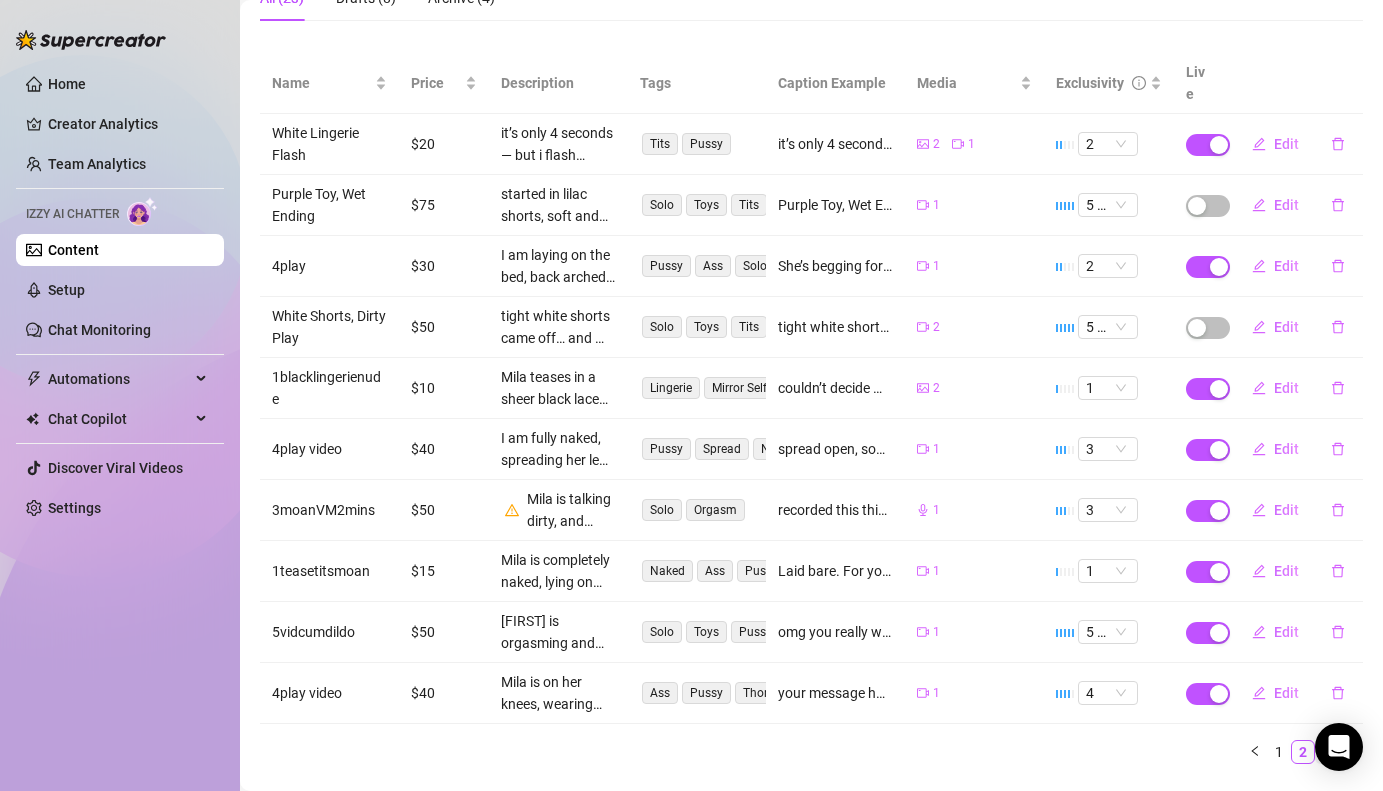 click on "3" at bounding box center [1327, 752] 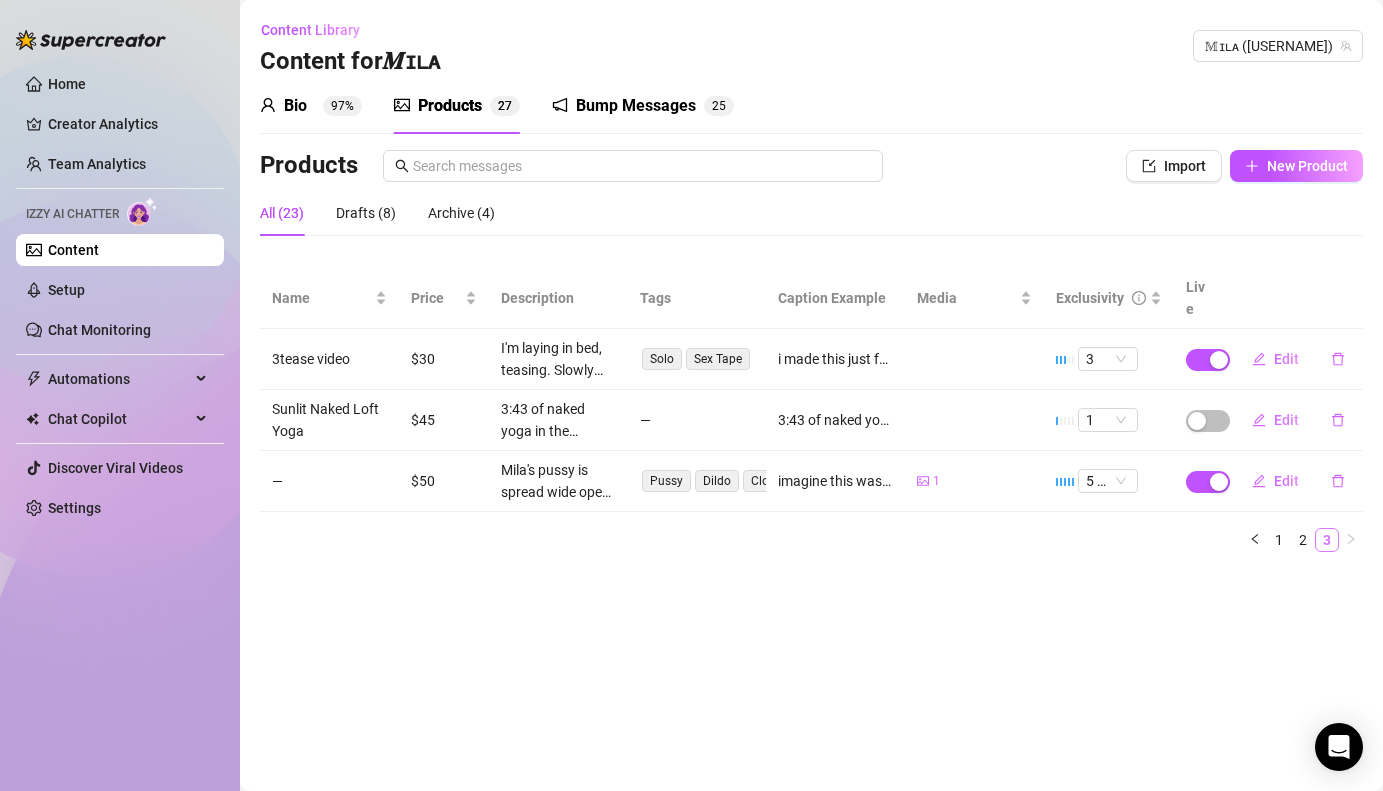 scroll, scrollTop: 0, scrollLeft: 0, axis: both 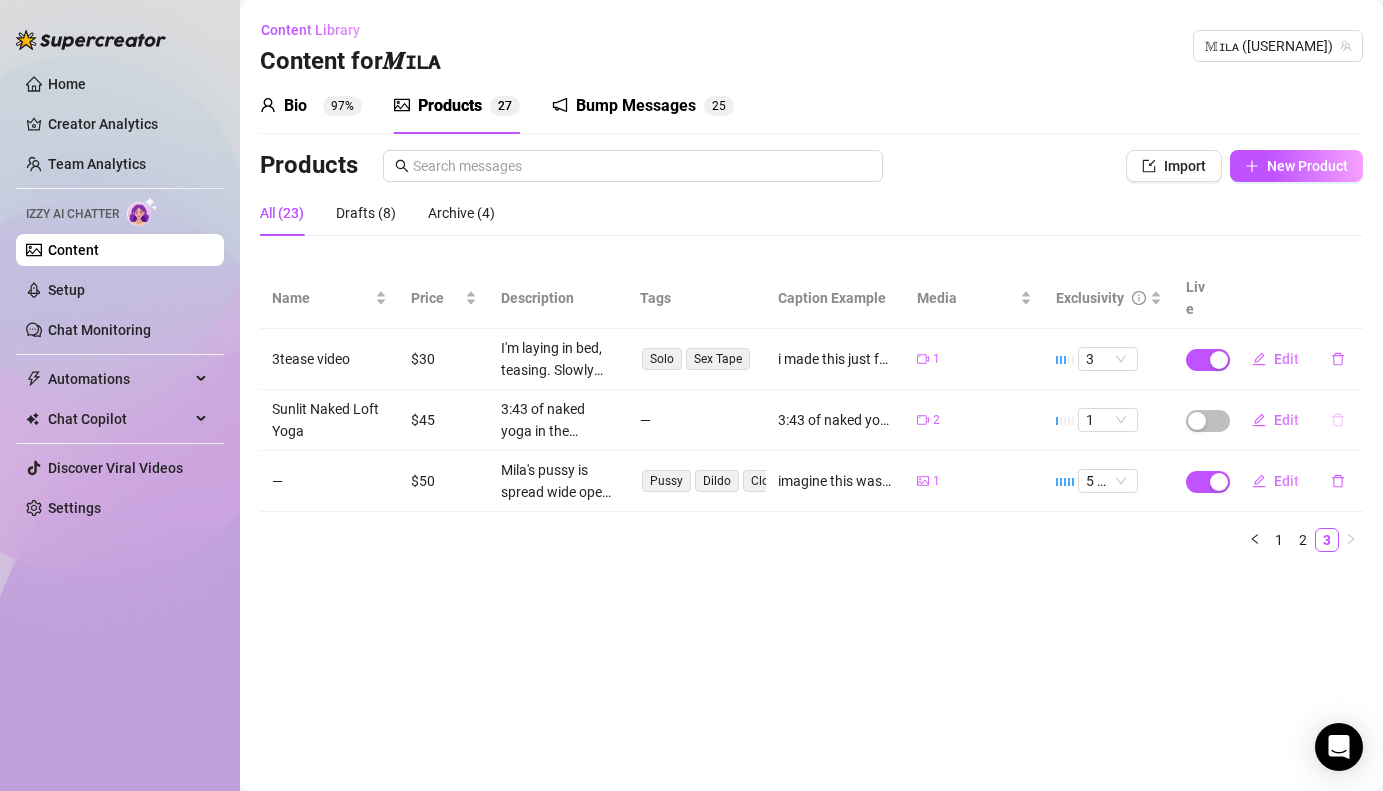 click 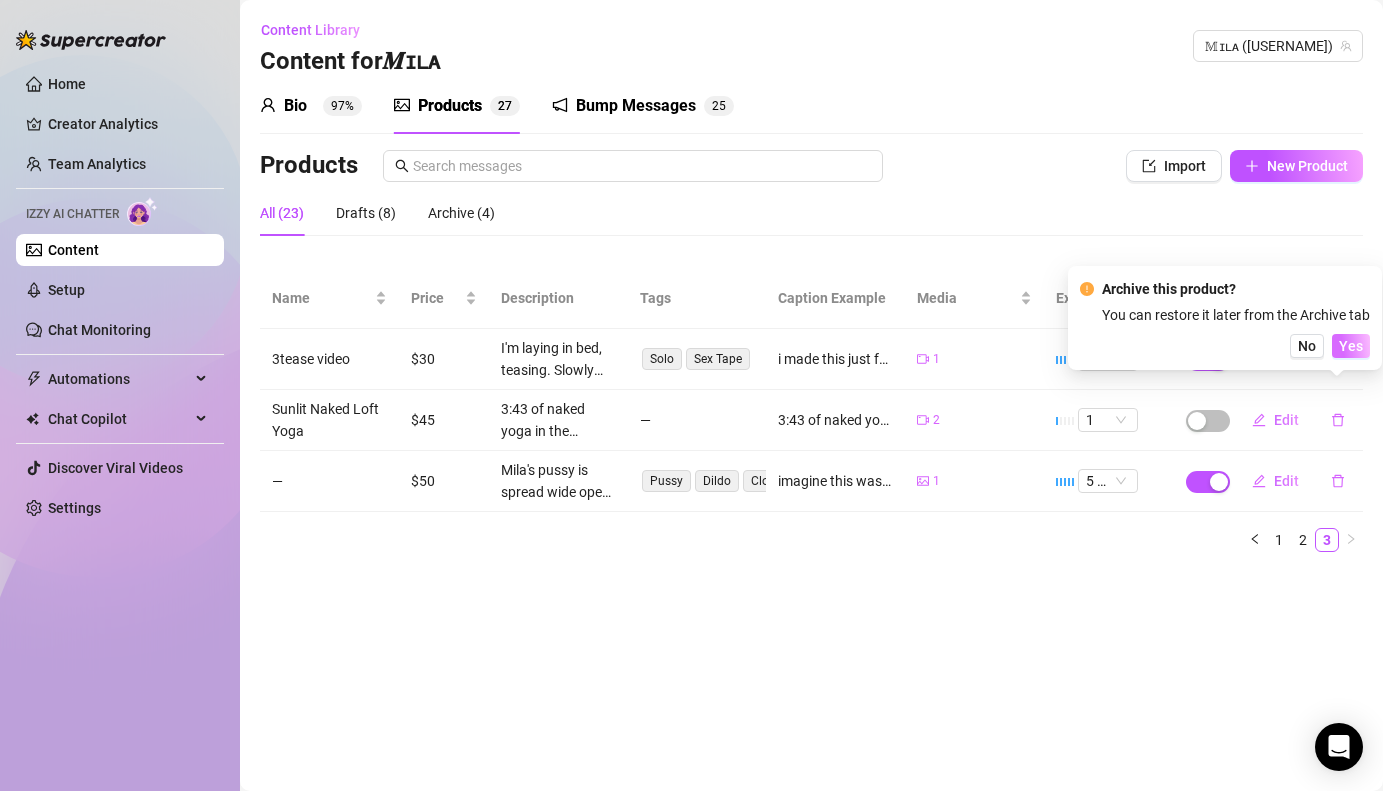 click on "Yes" at bounding box center [1351, 346] 